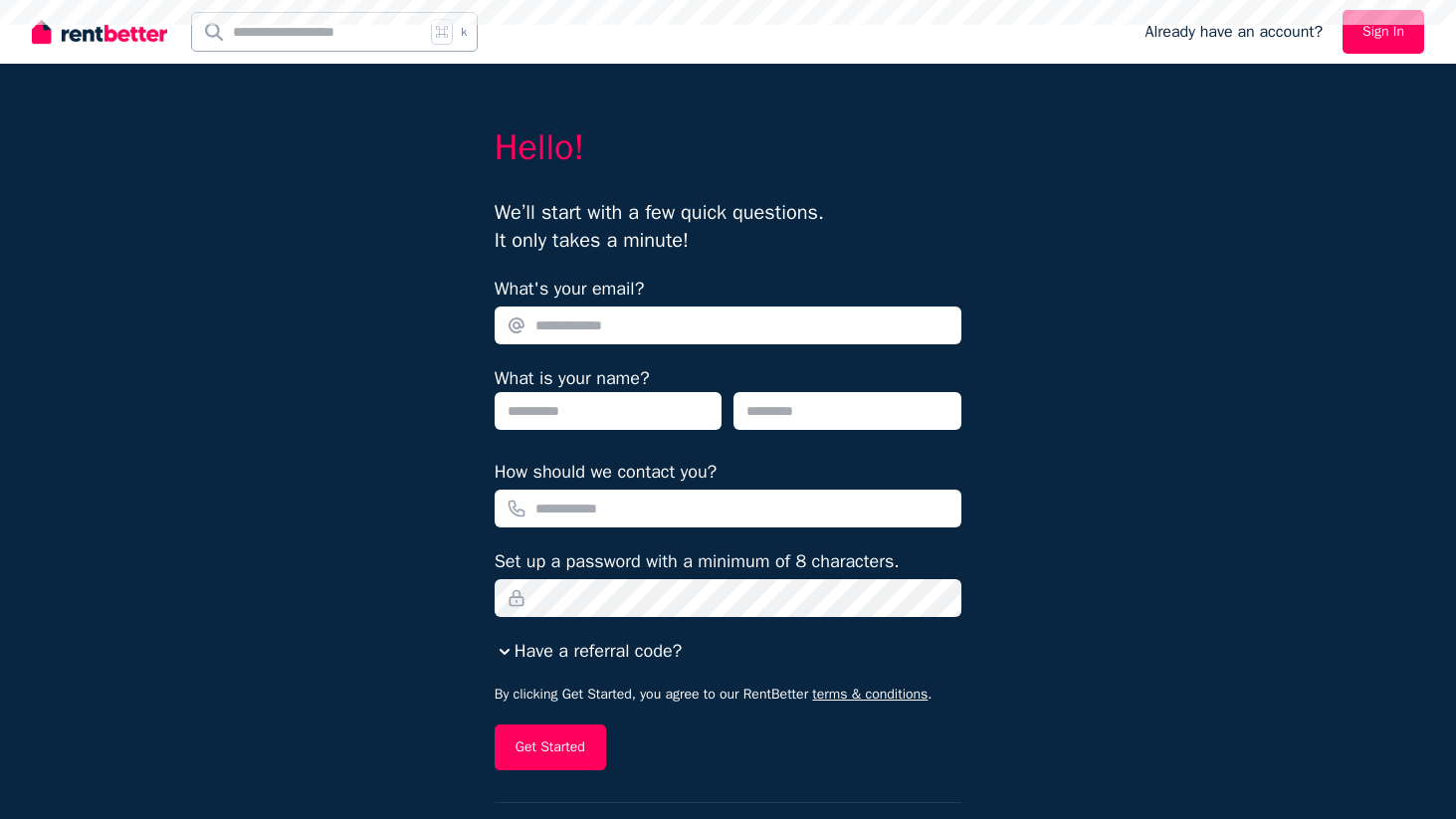 scroll, scrollTop: 0, scrollLeft: 0, axis: both 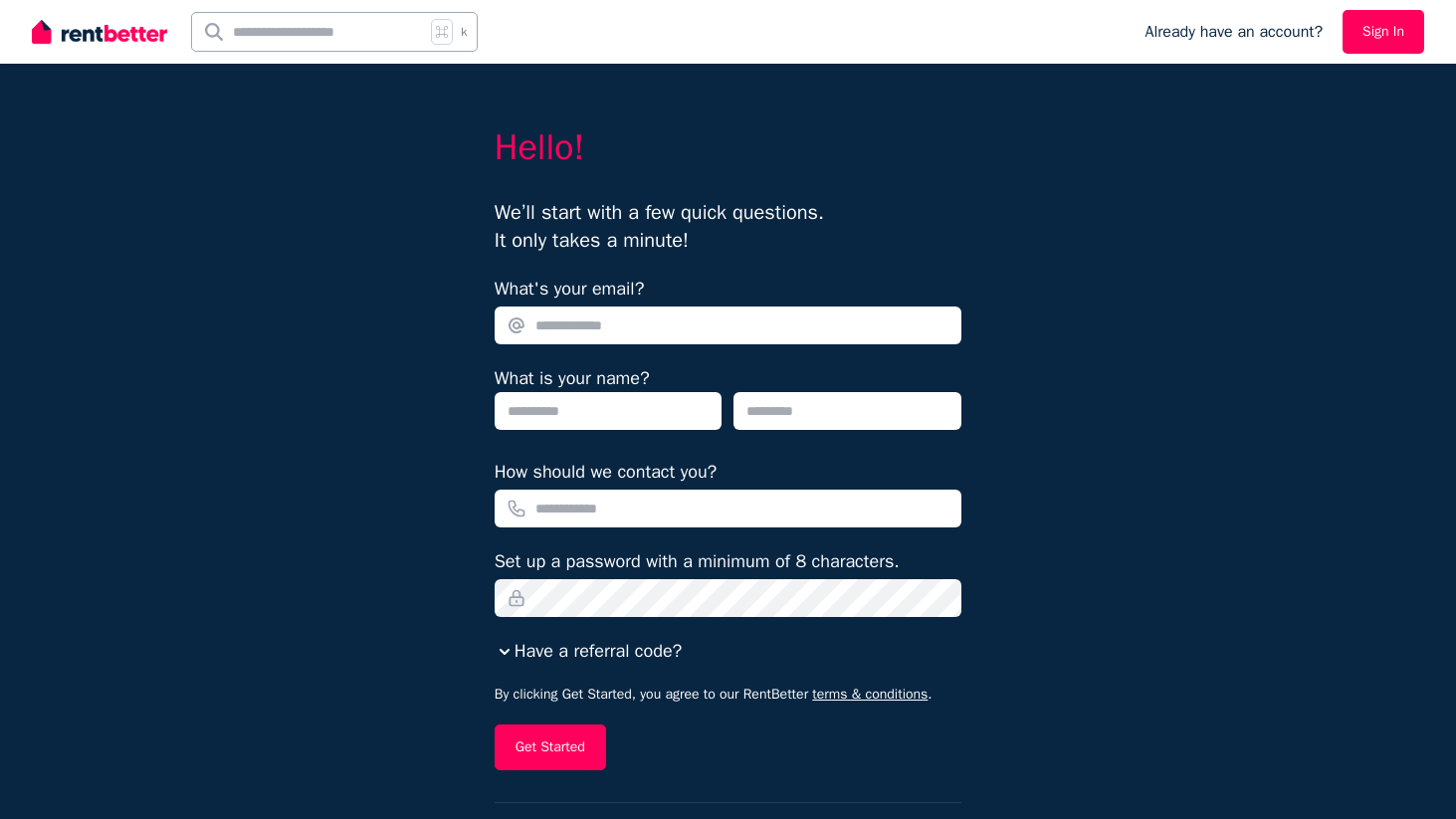 click on "What's your email?" at bounding box center (728, 325) 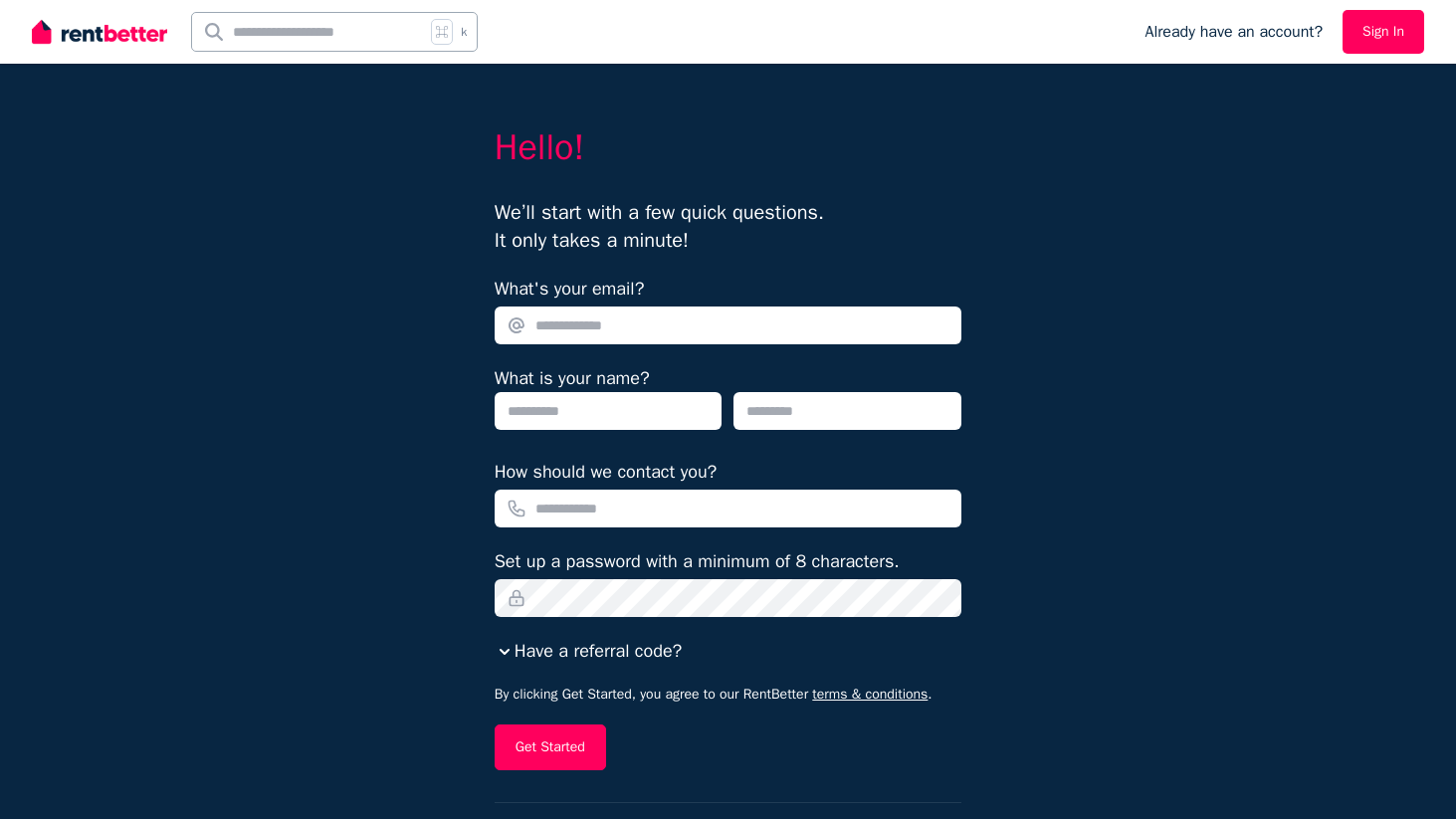 type on "**********" 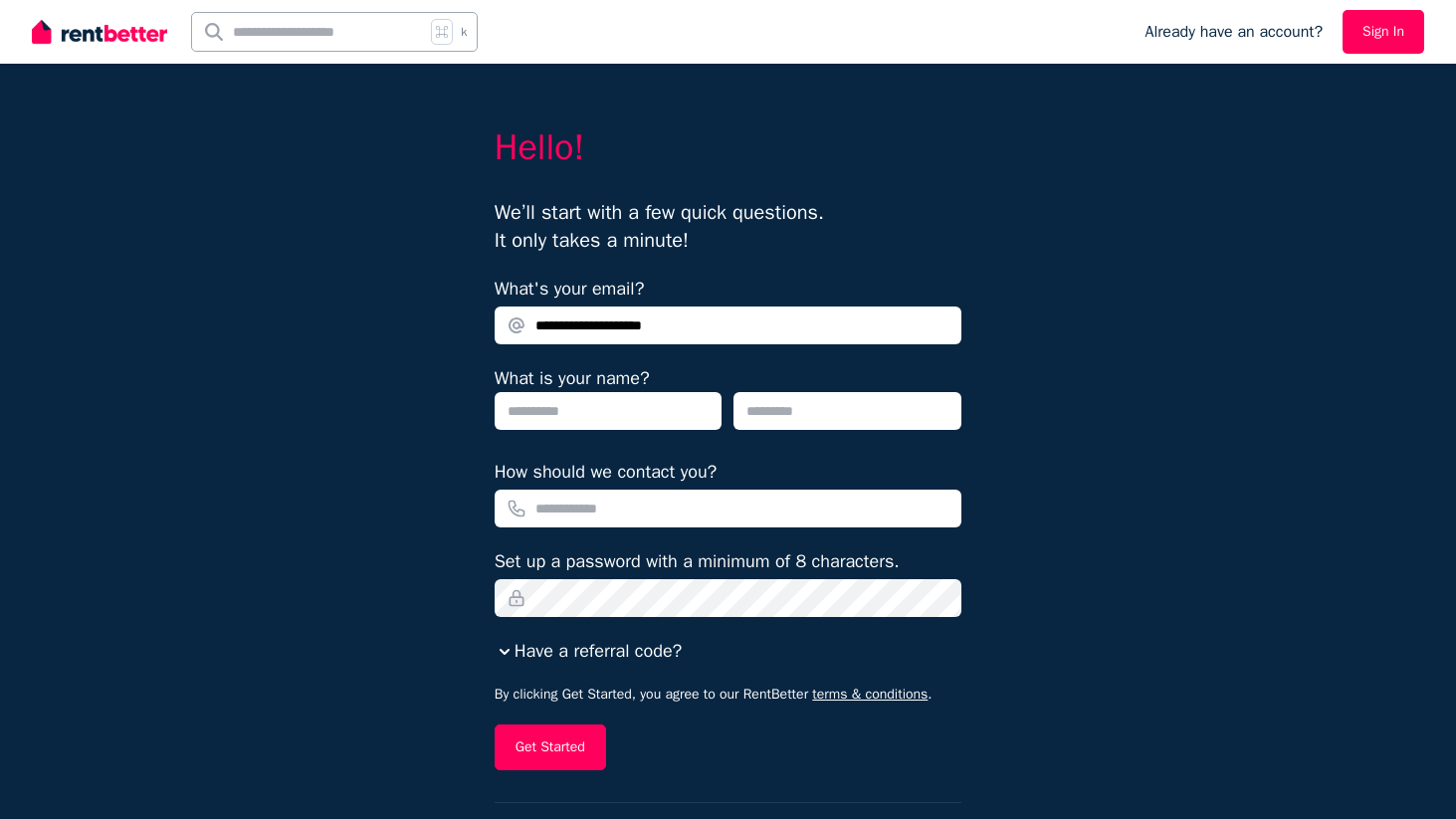 type on "********" 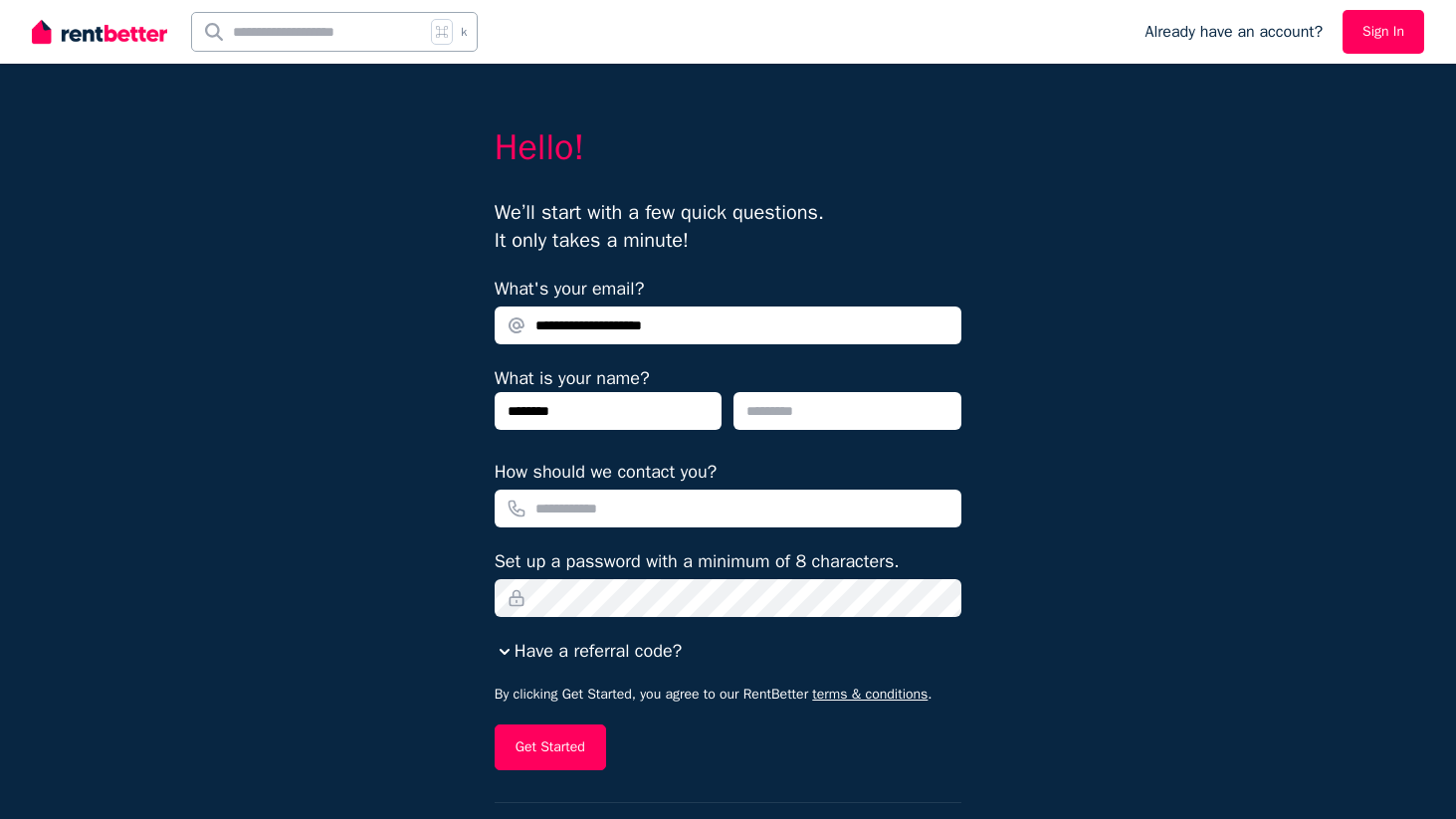 type on "*********" 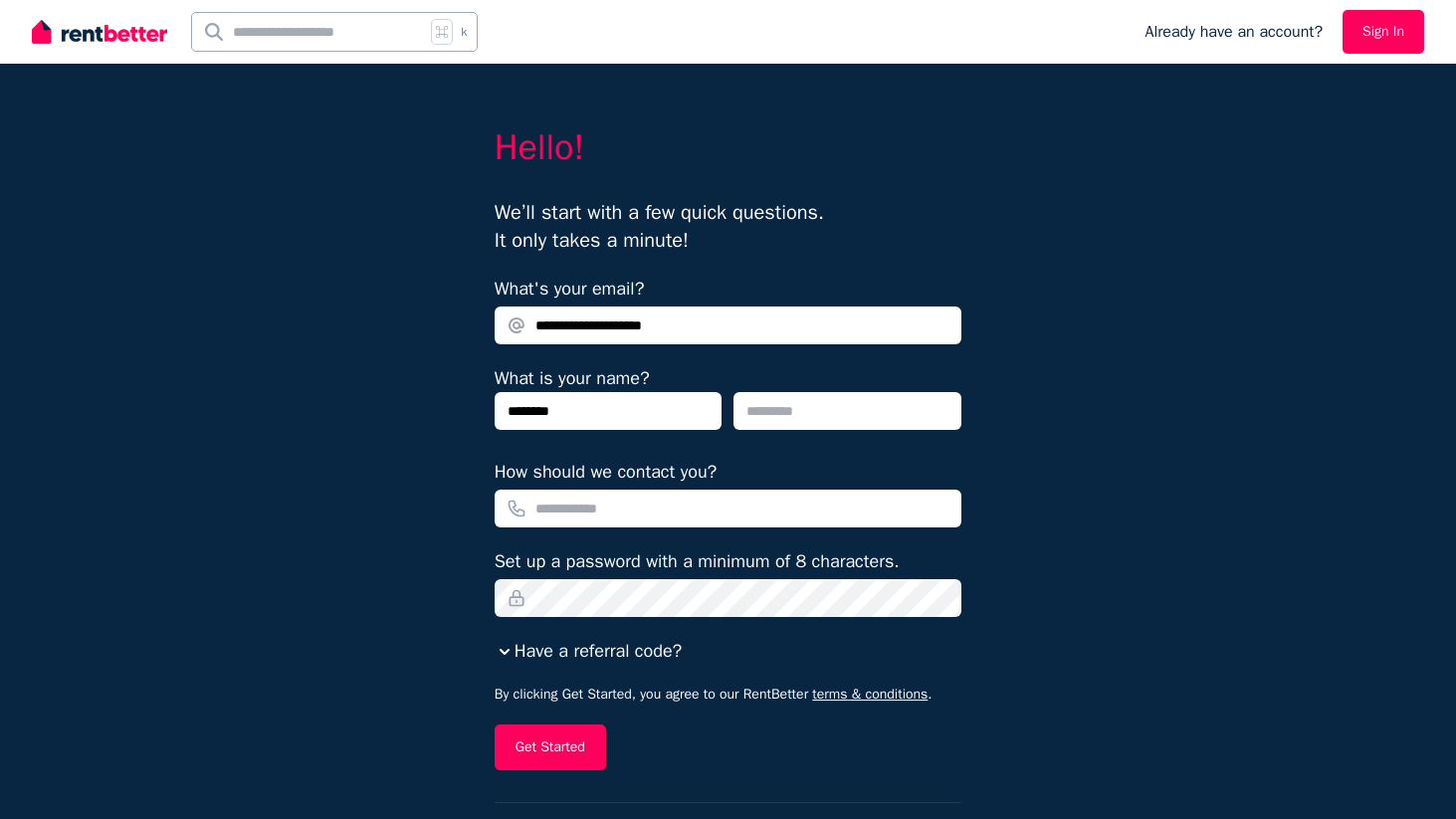 type on "**********" 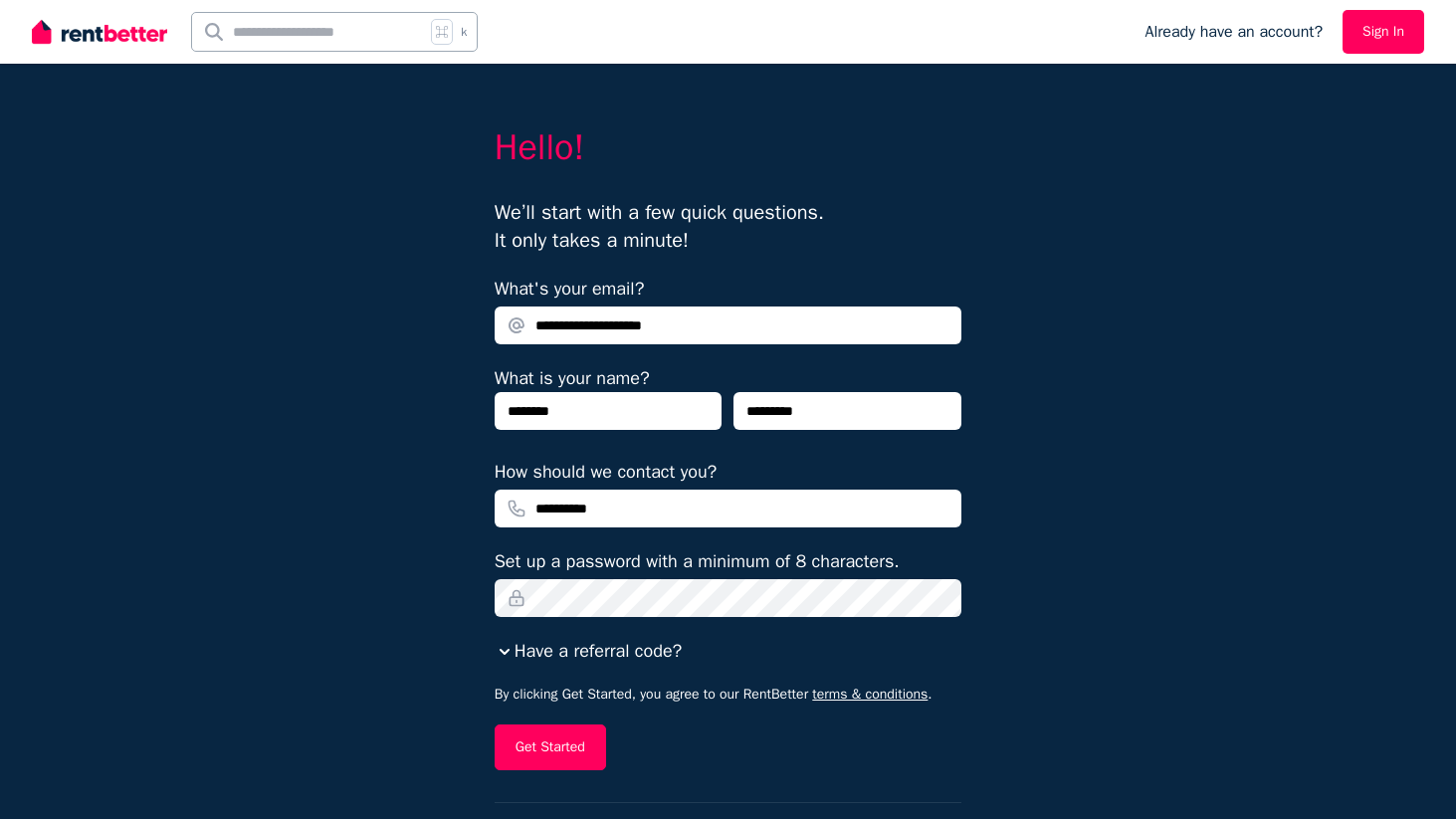 scroll, scrollTop: 76, scrollLeft: 0, axis: vertical 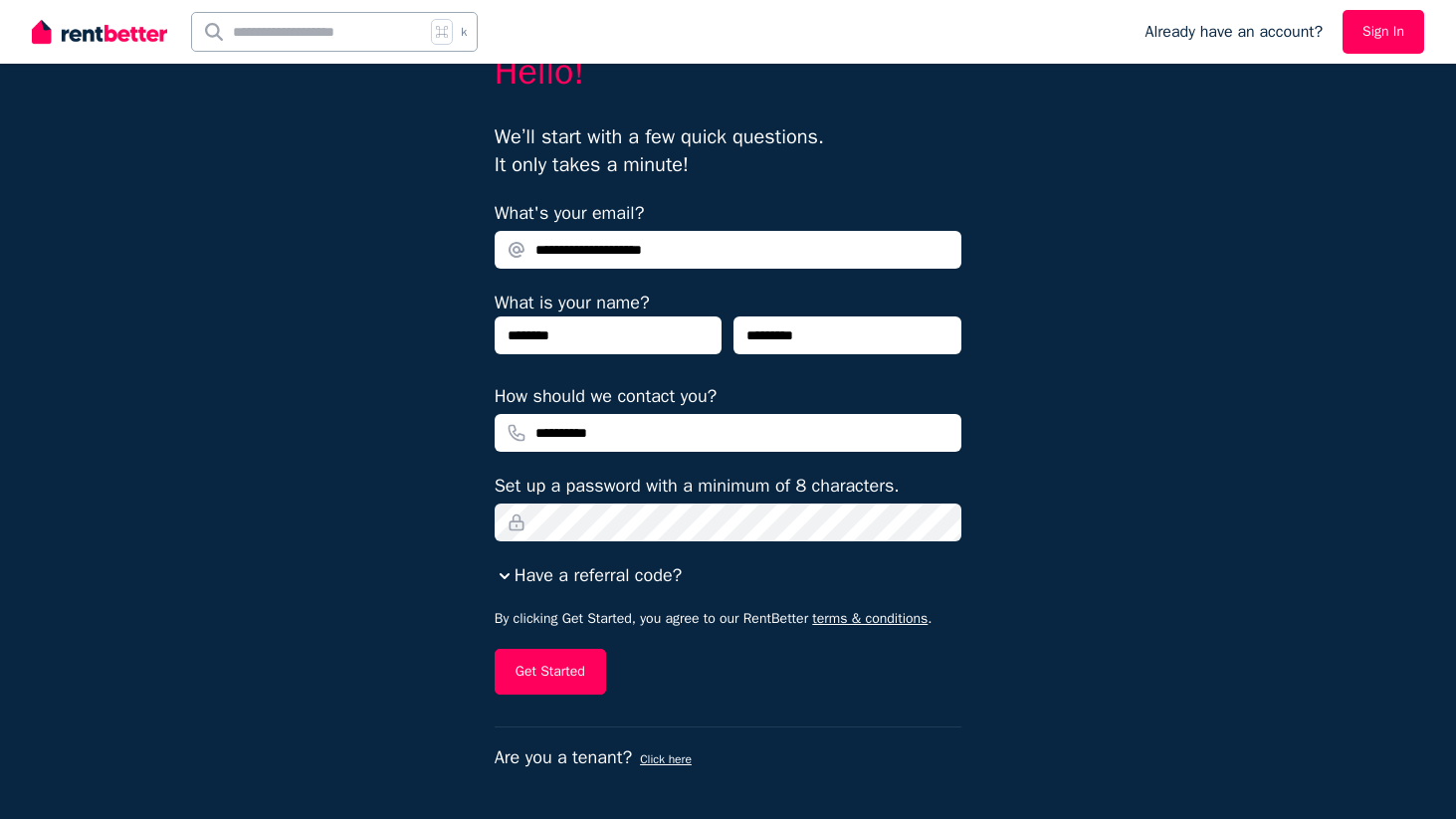 click on "**********" at bounding box center (728, 371) 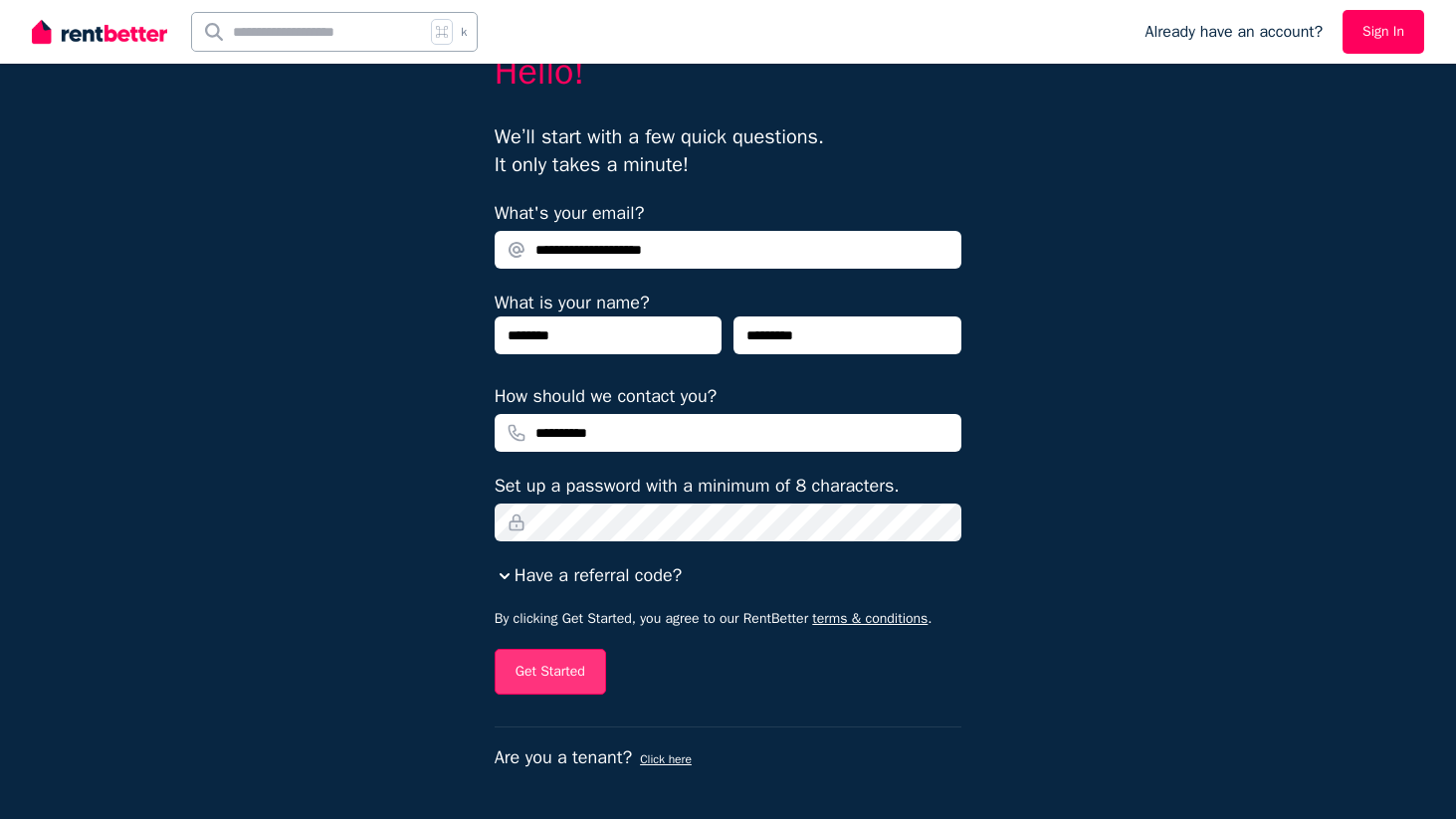 click on "Get Started" at bounding box center (550, 672) 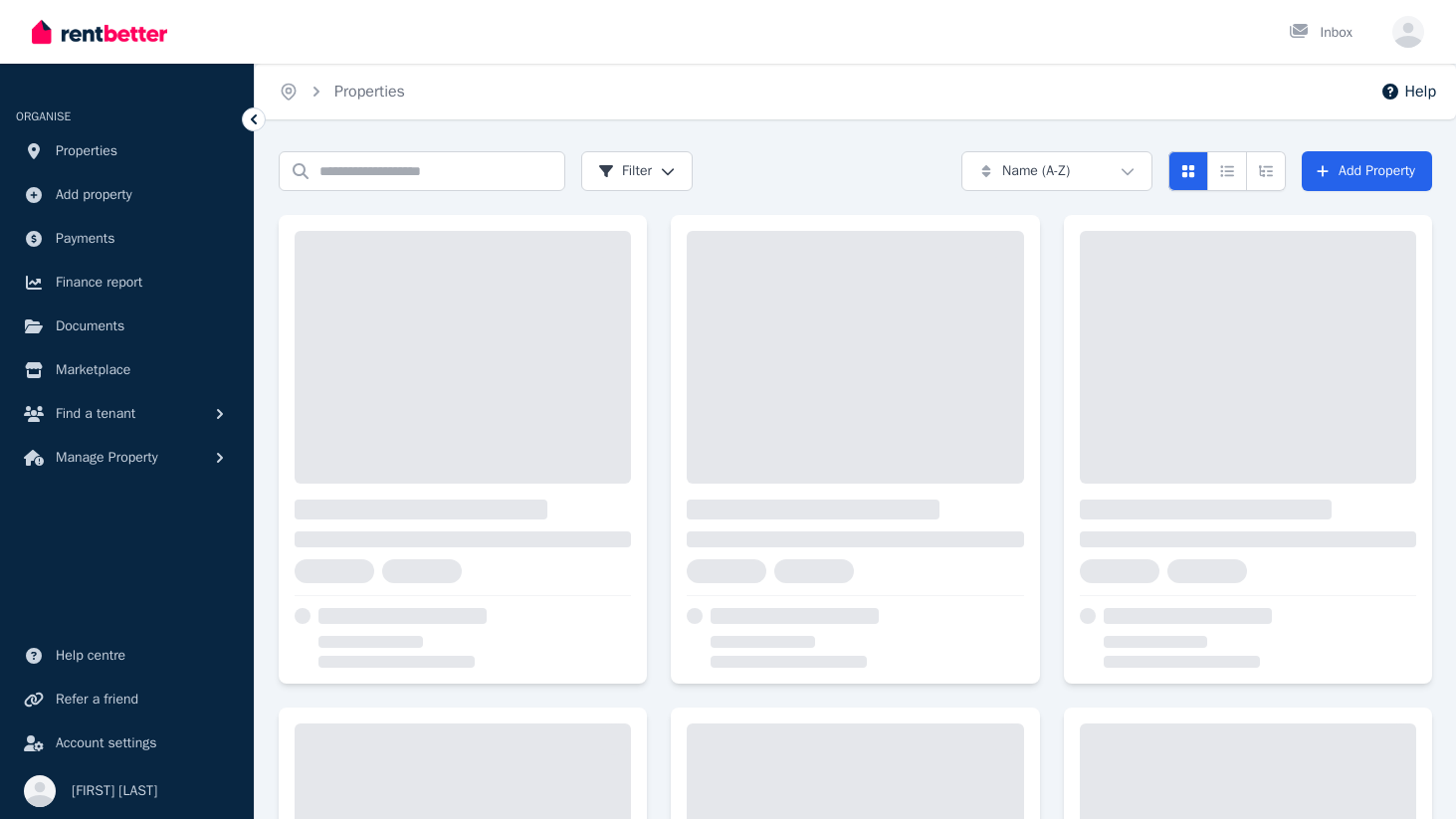scroll, scrollTop: 0, scrollLeft: 0, axis: both 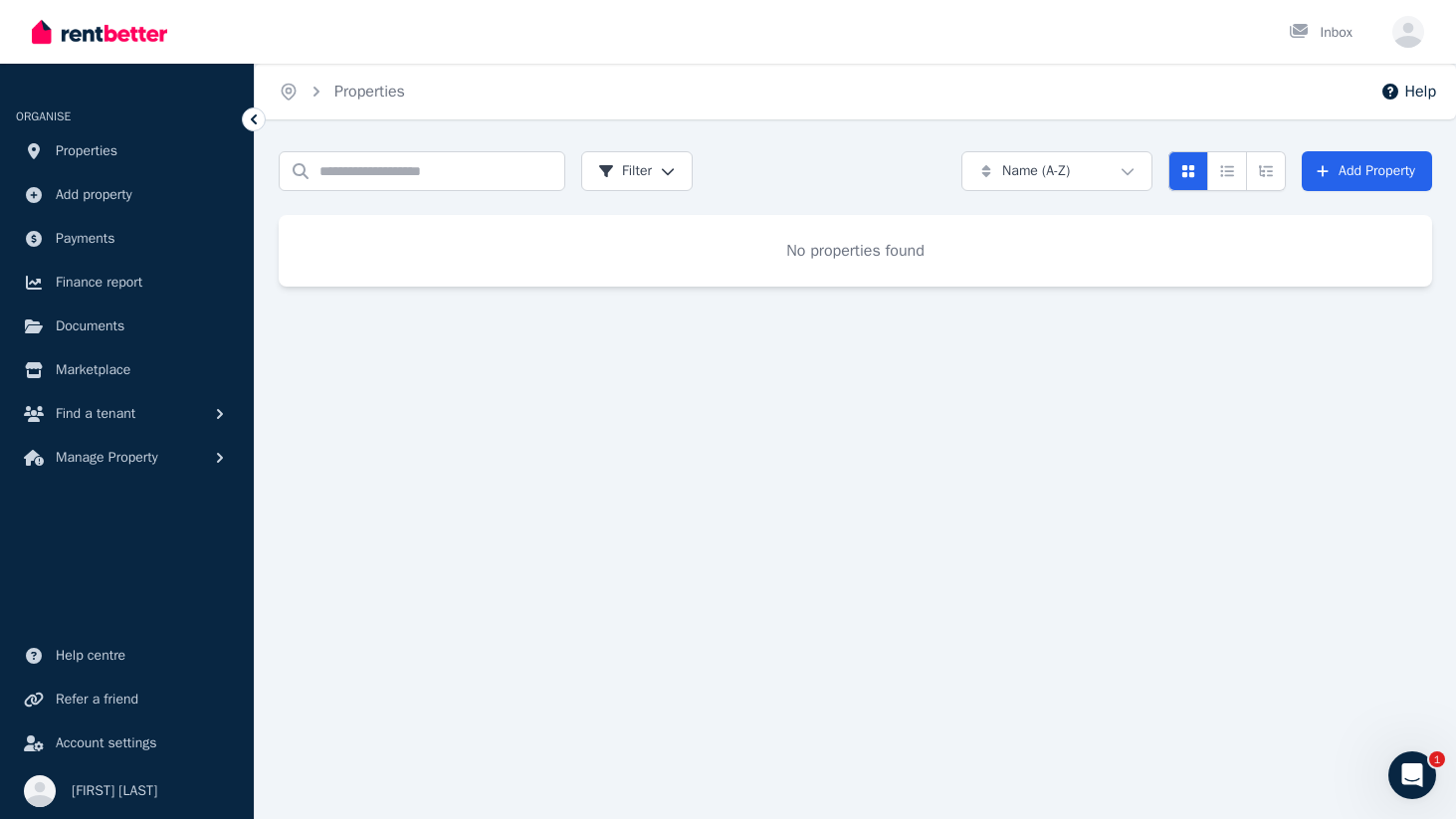 click on "Home Properties Help Search properties Filter Name (A-Z) Add Property No properties found" at bounding box center [728, 409] 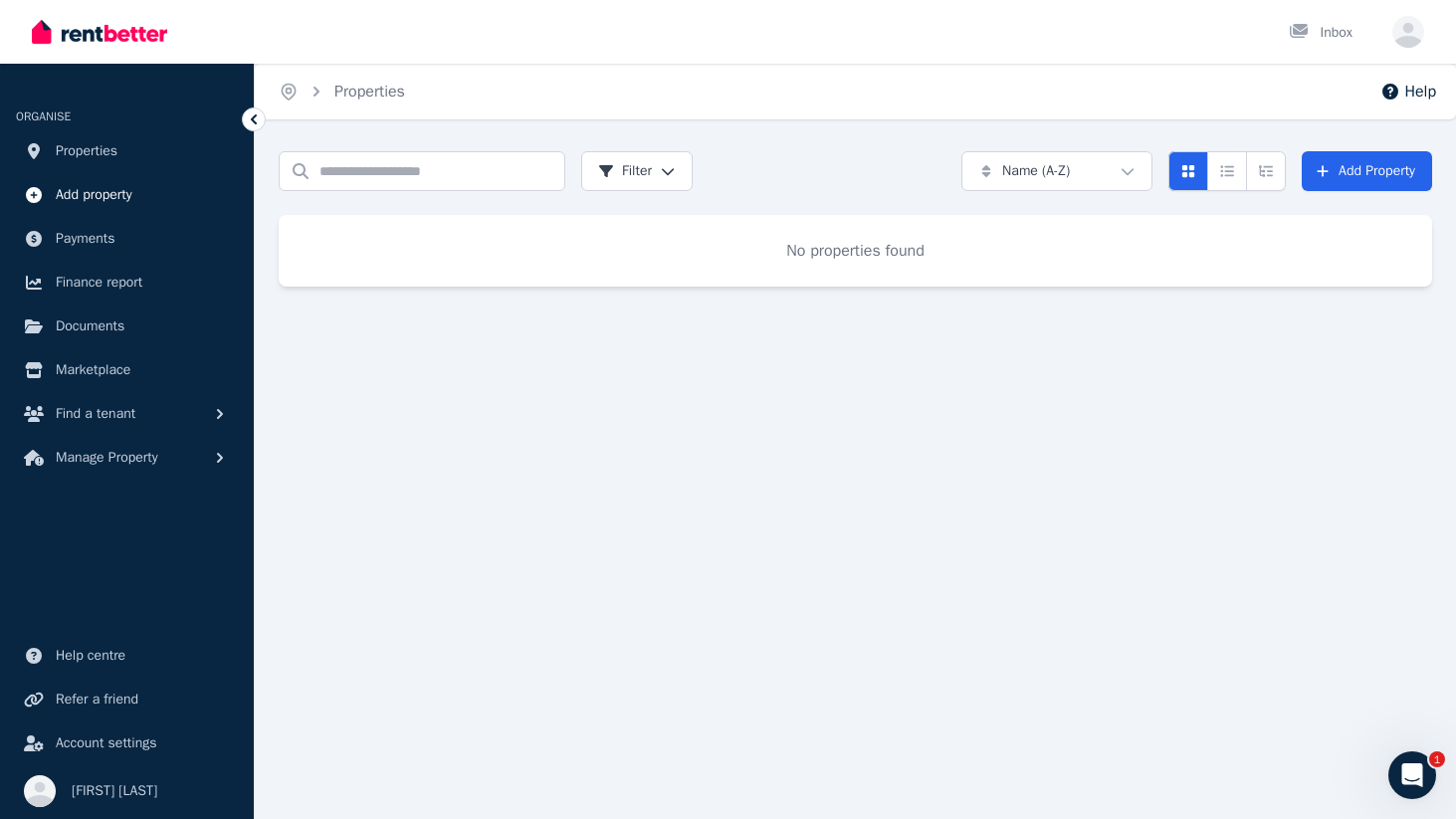 click on "Add property" at bounding box center [94, 195] 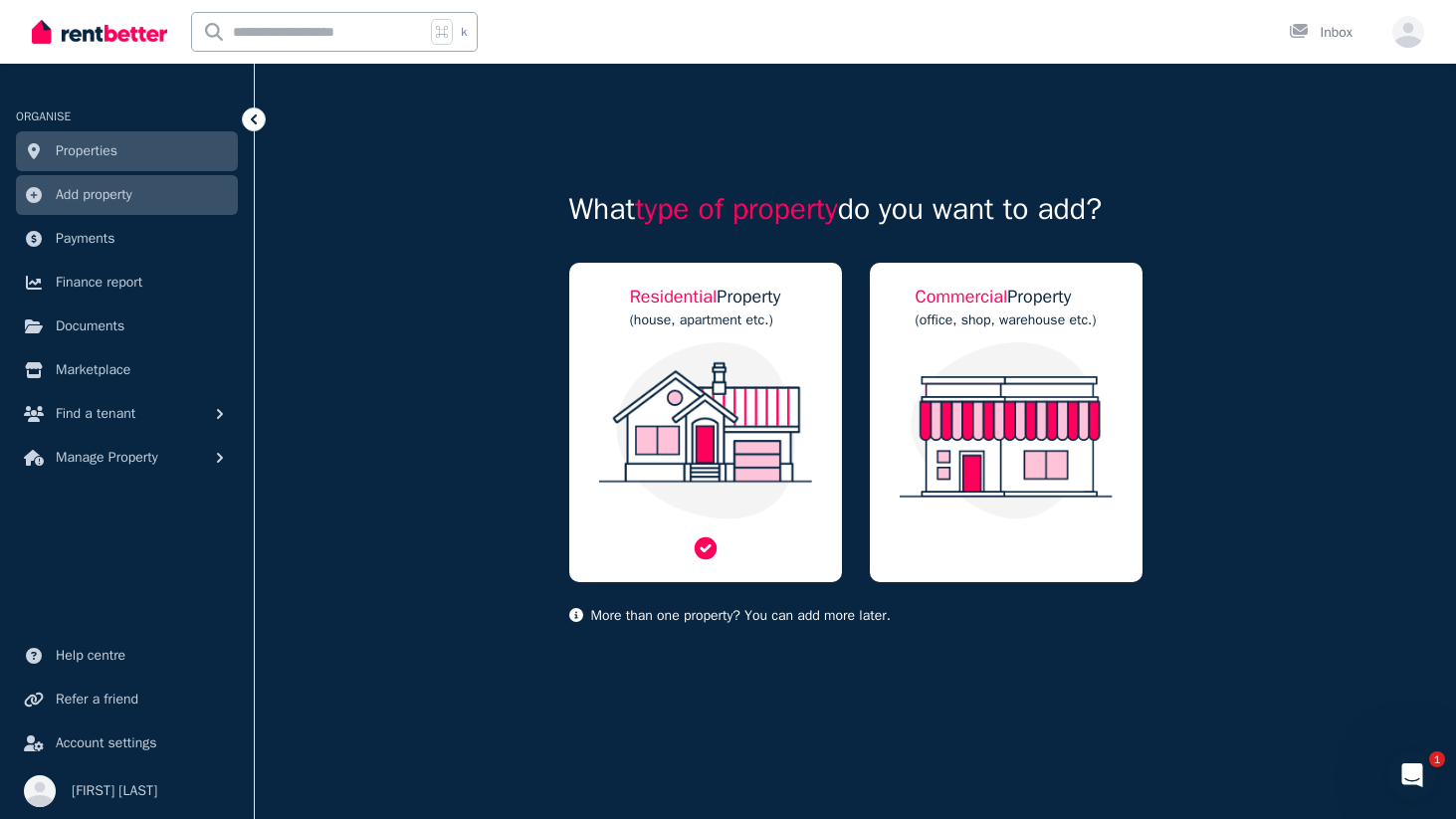 click at bounding box center [706, 431] 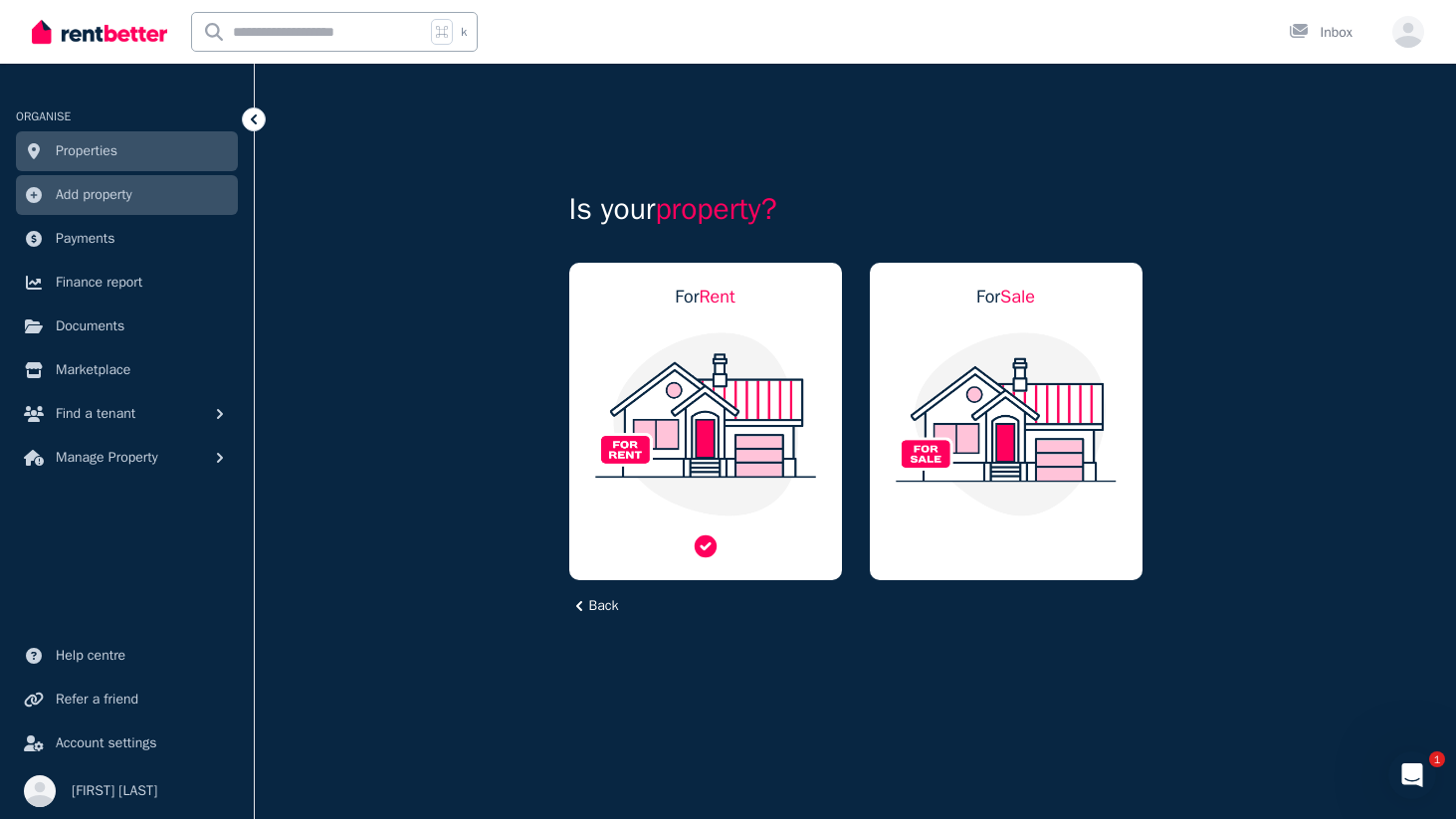 click at bounding box center [706, 424] 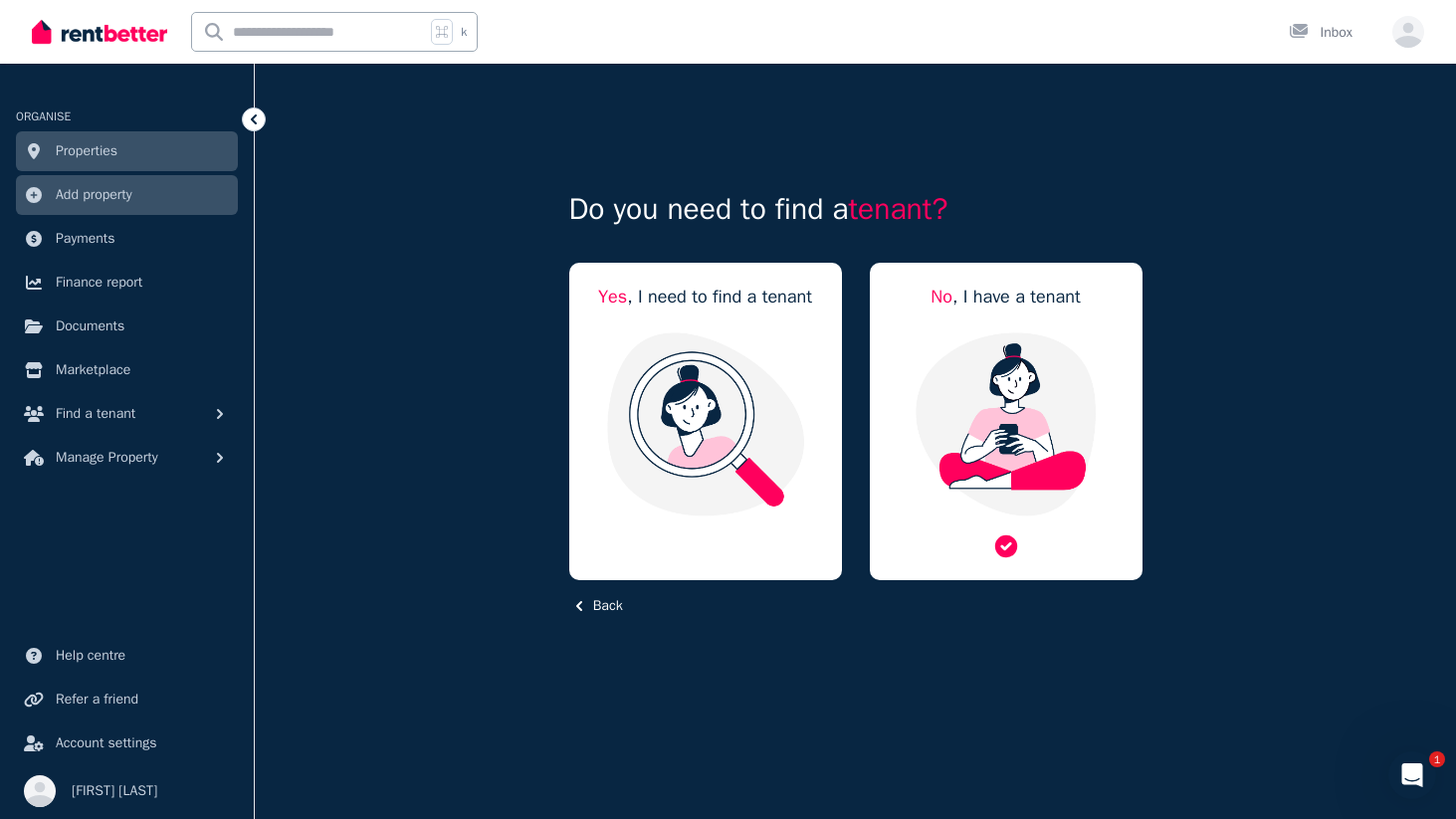 click at bounding box center [1006, 424] 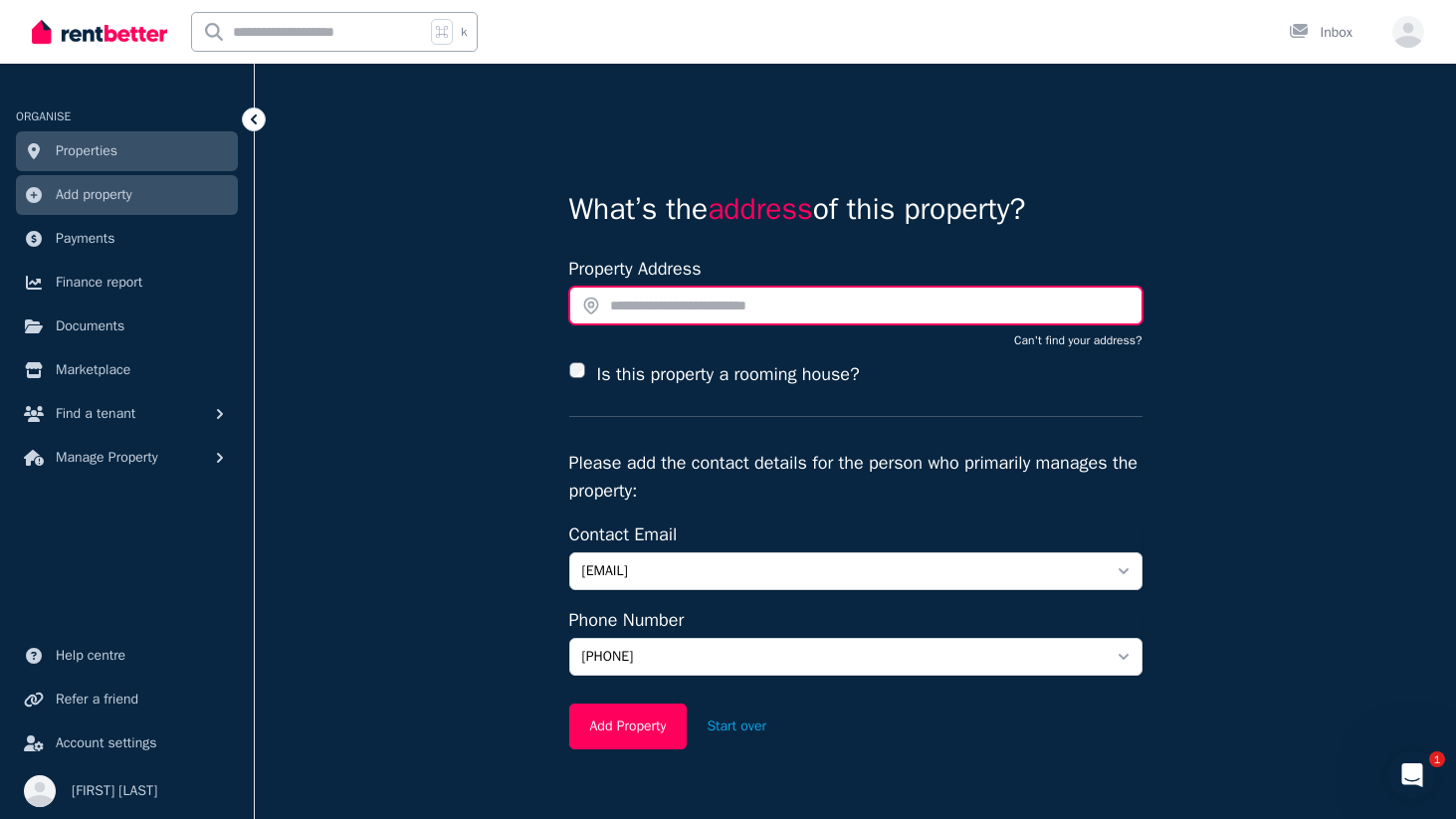 click at bounding box center [856, 306] 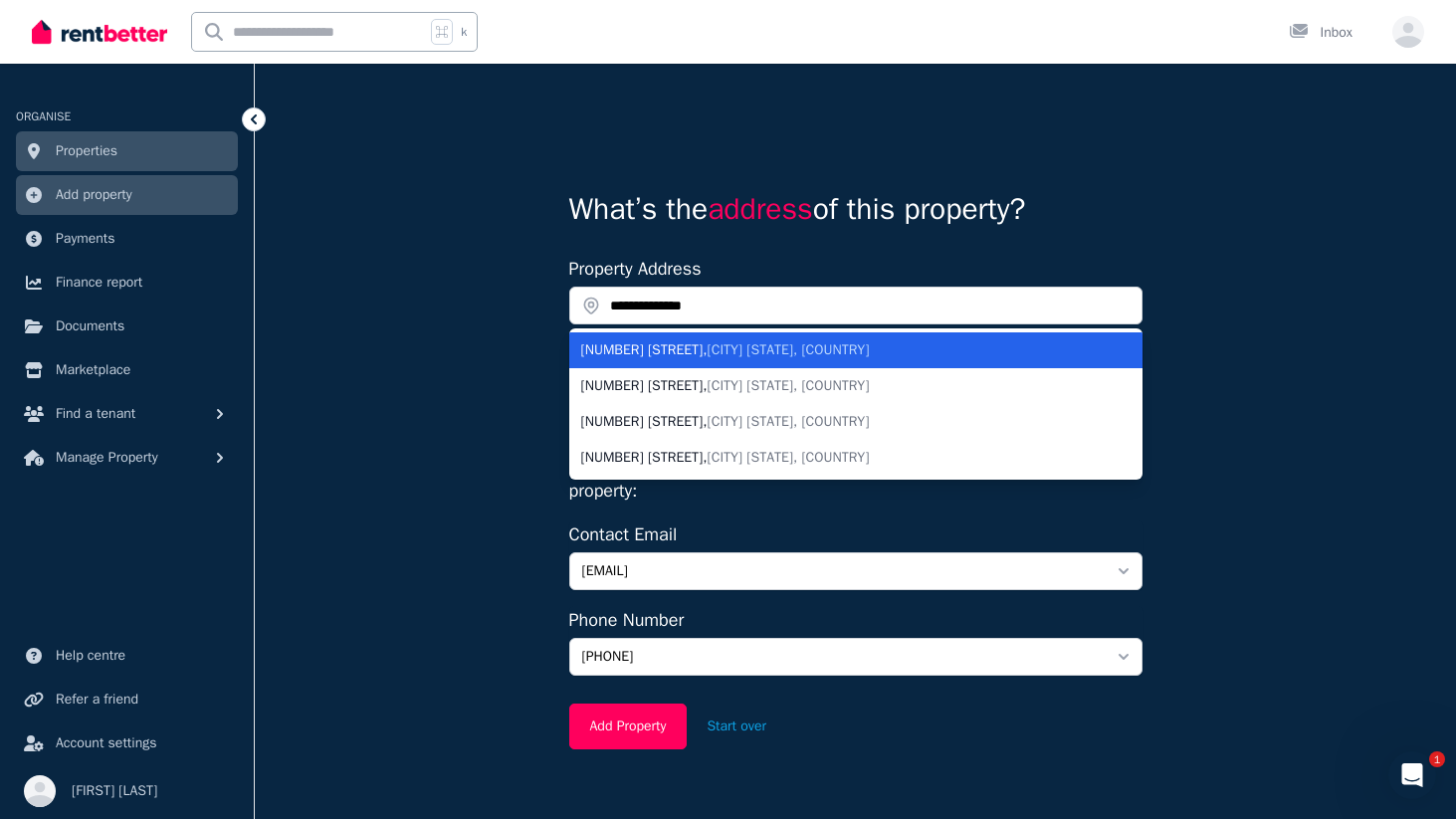 click on "Palmview QLD, Australia" at bounding box center [788, 349] 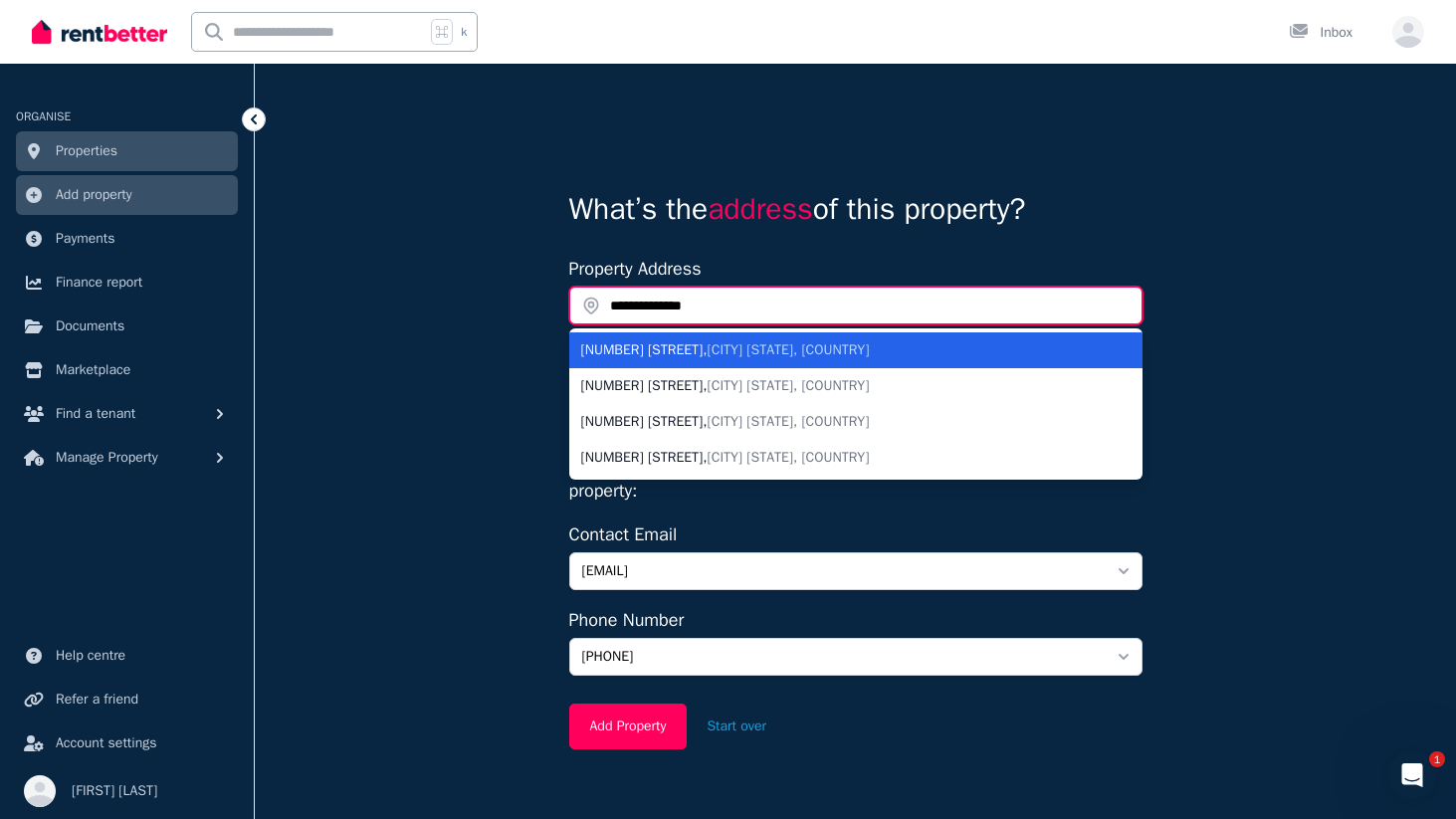 type on "**********" 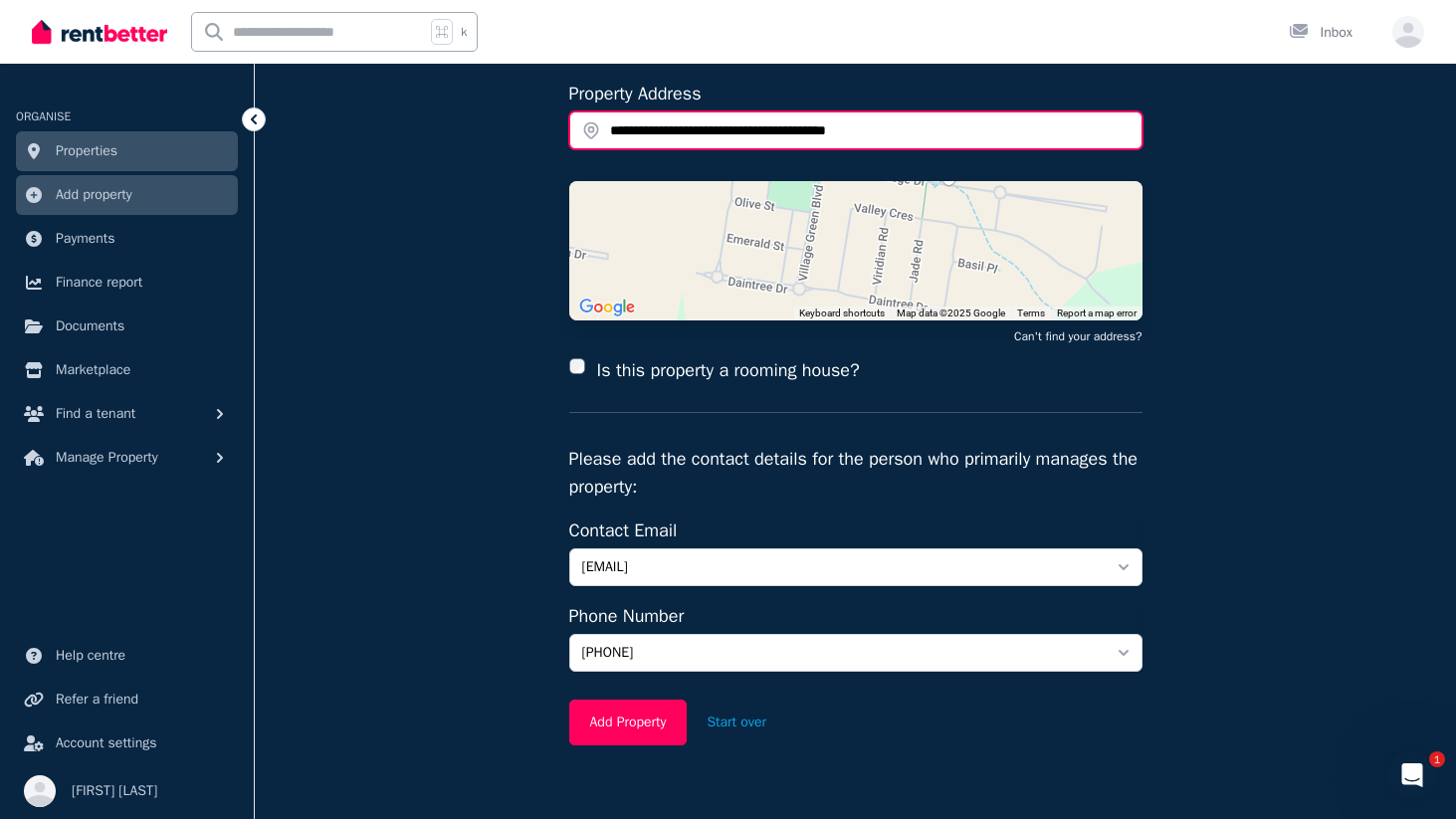 scroll, scrollTop: 209, scrollLeft: 0, axis: vertical 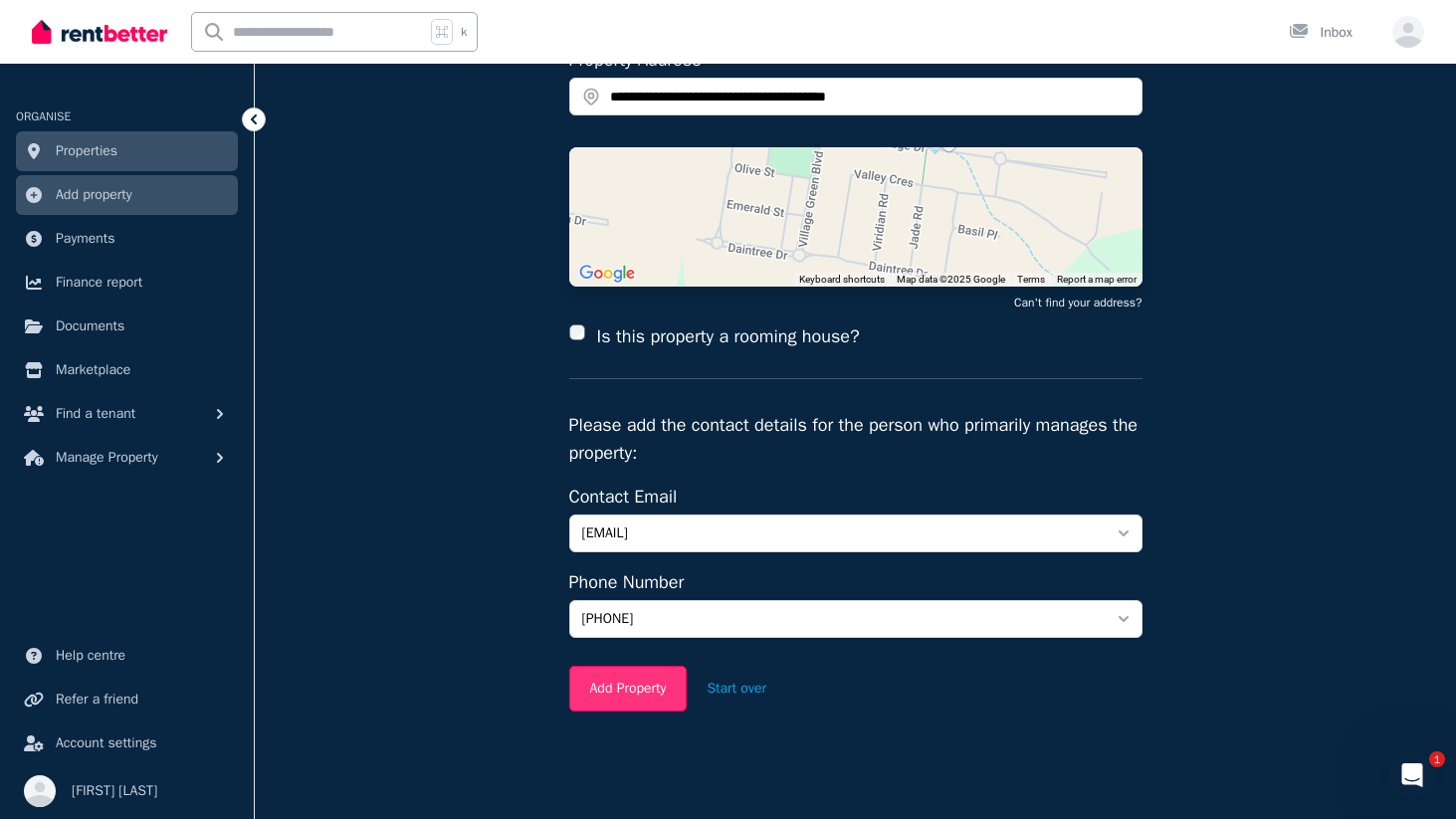 click on "Add Property" at bounding box center [628, 689] 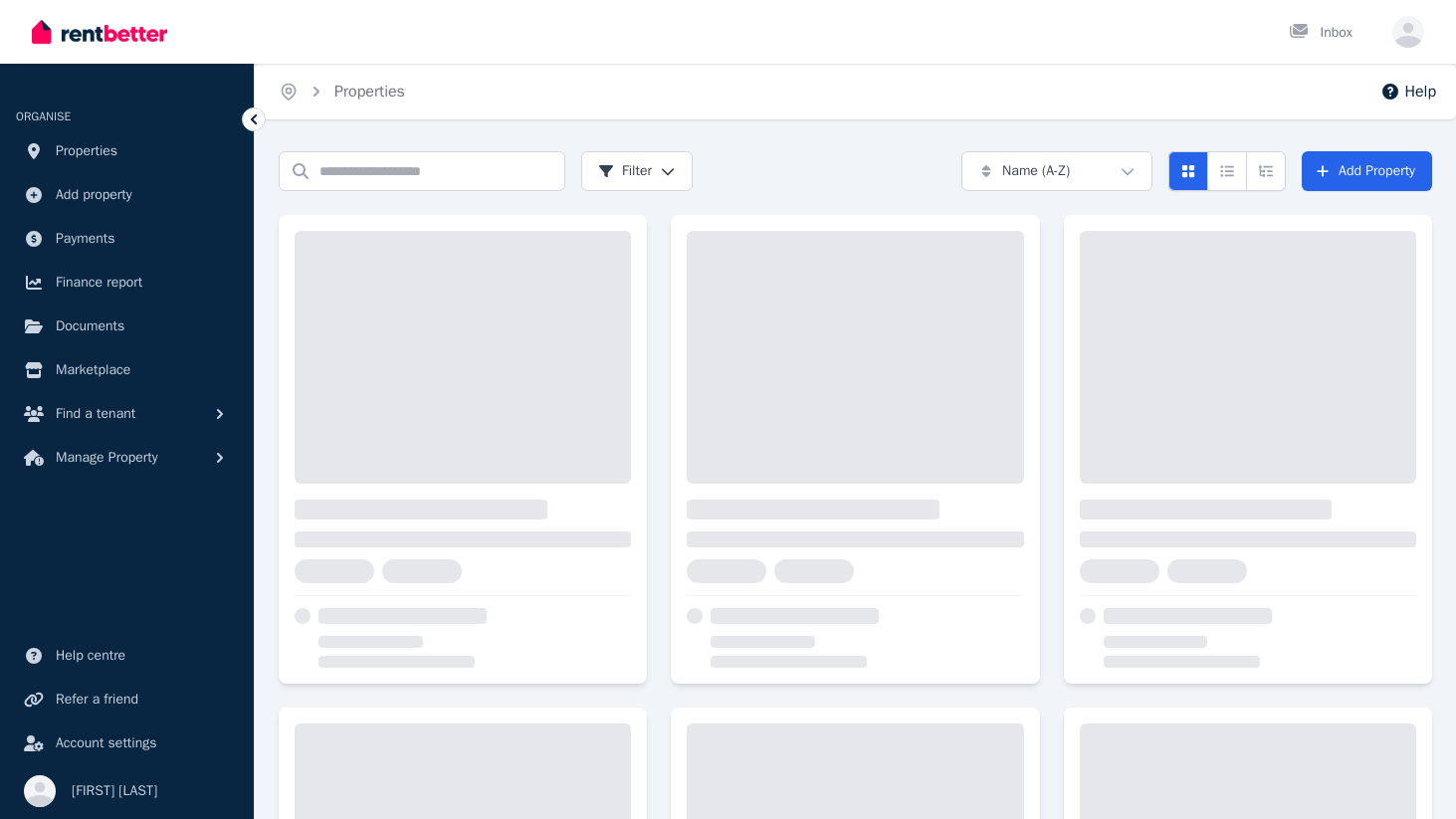 scroll, scrollTop: 0, scrollLeft: 0, axis: both 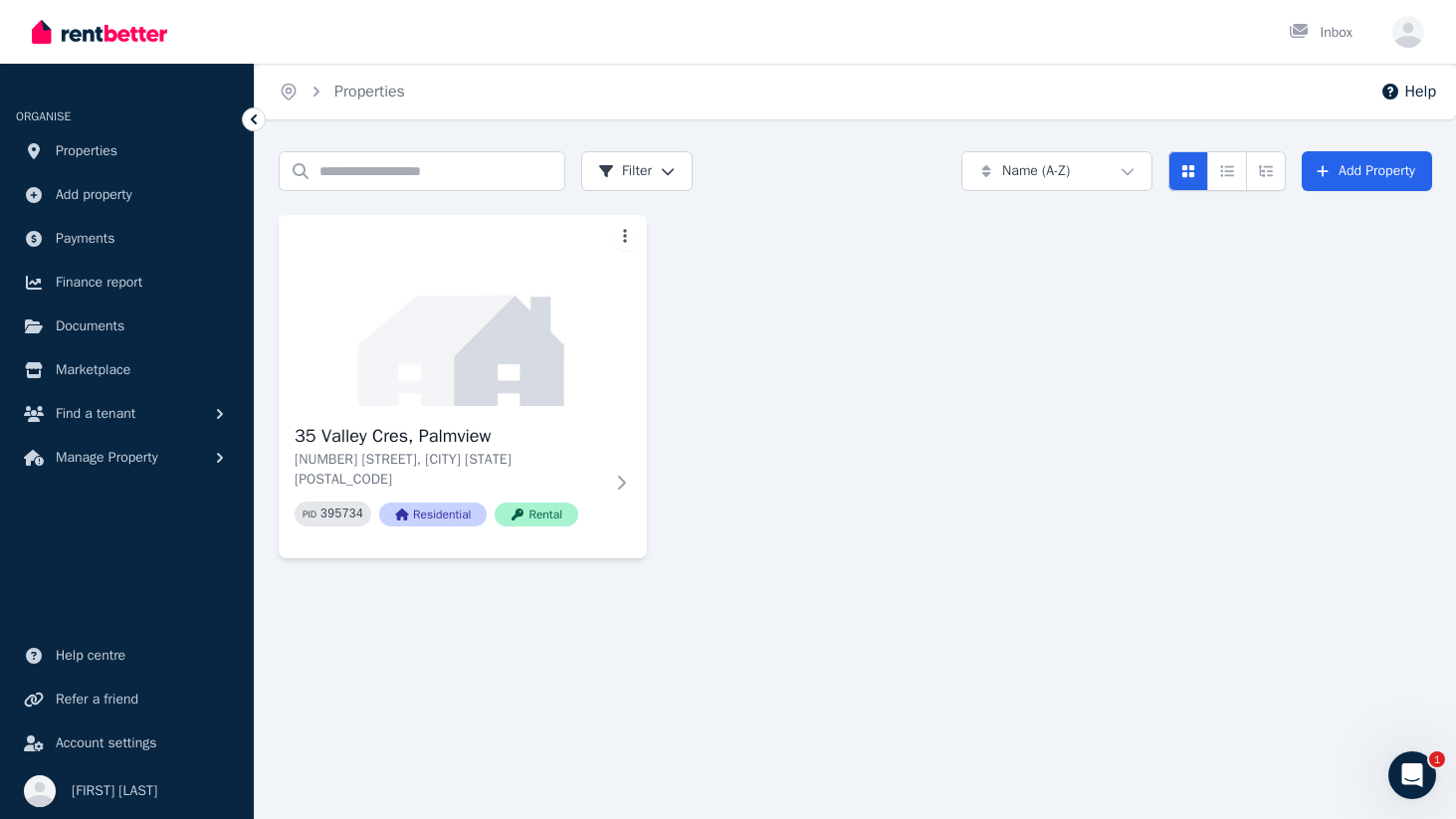 click on "[NUMBER] [STREET], [CITY] [NUMBER] [STREET], [CITY] [STATE] [POSTAL_CODE] PID   [NUMBER] Residential Rental" at bounding box center (855, 386) 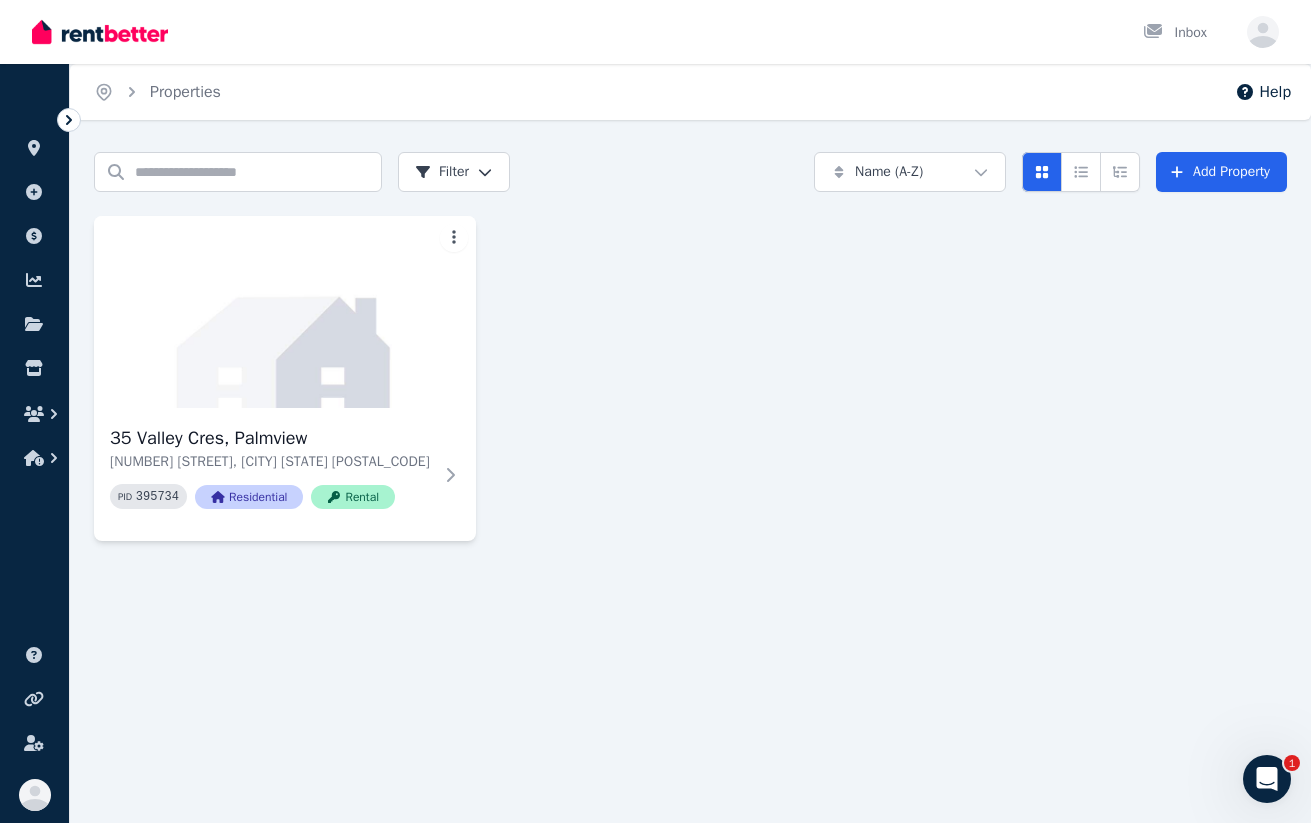 click on "[NUMBER] [STREET], [CITY] [NUMBER] [STREET], [CITY] [STATE] [POSTAL_CODE] PID   [NUMBER] Residential Rental" at bounding box center (690, 378) 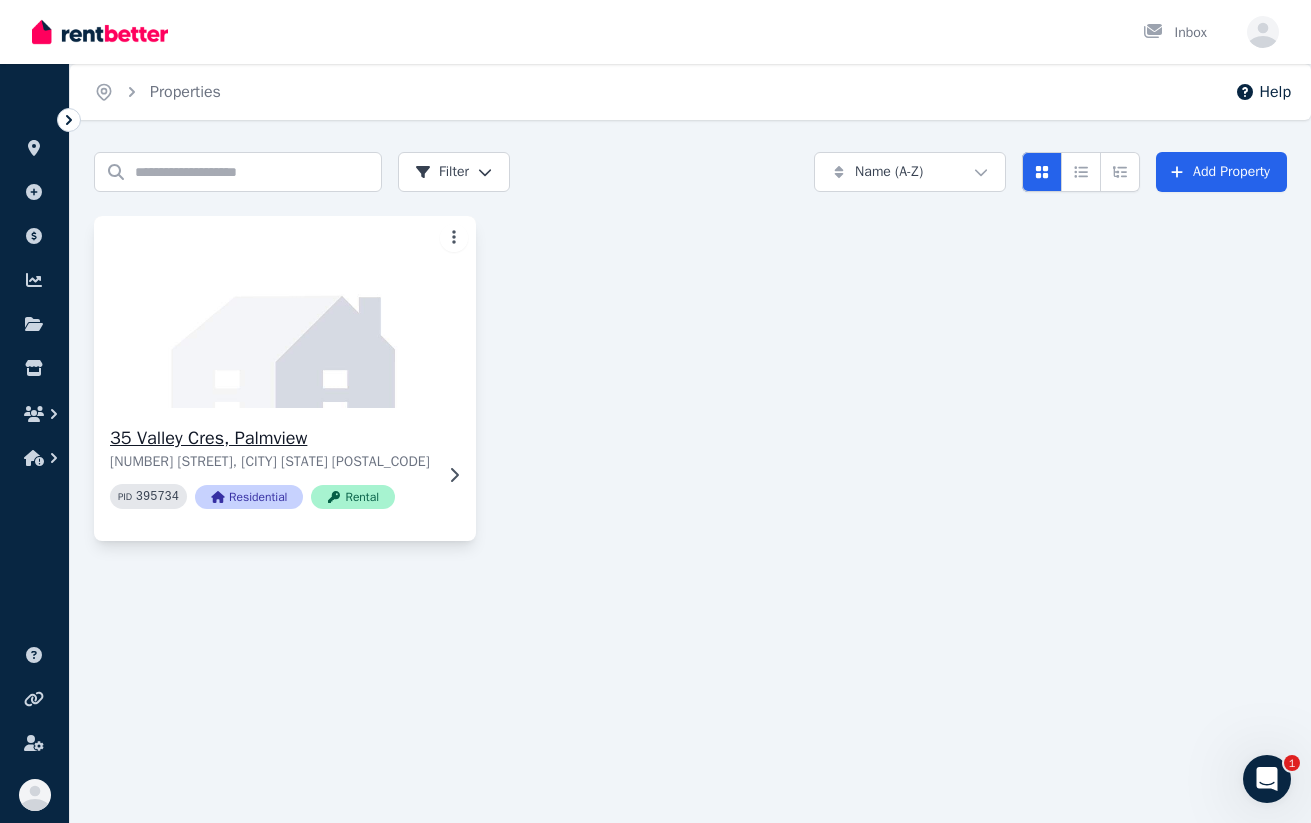click at bounding box center (284, 312) 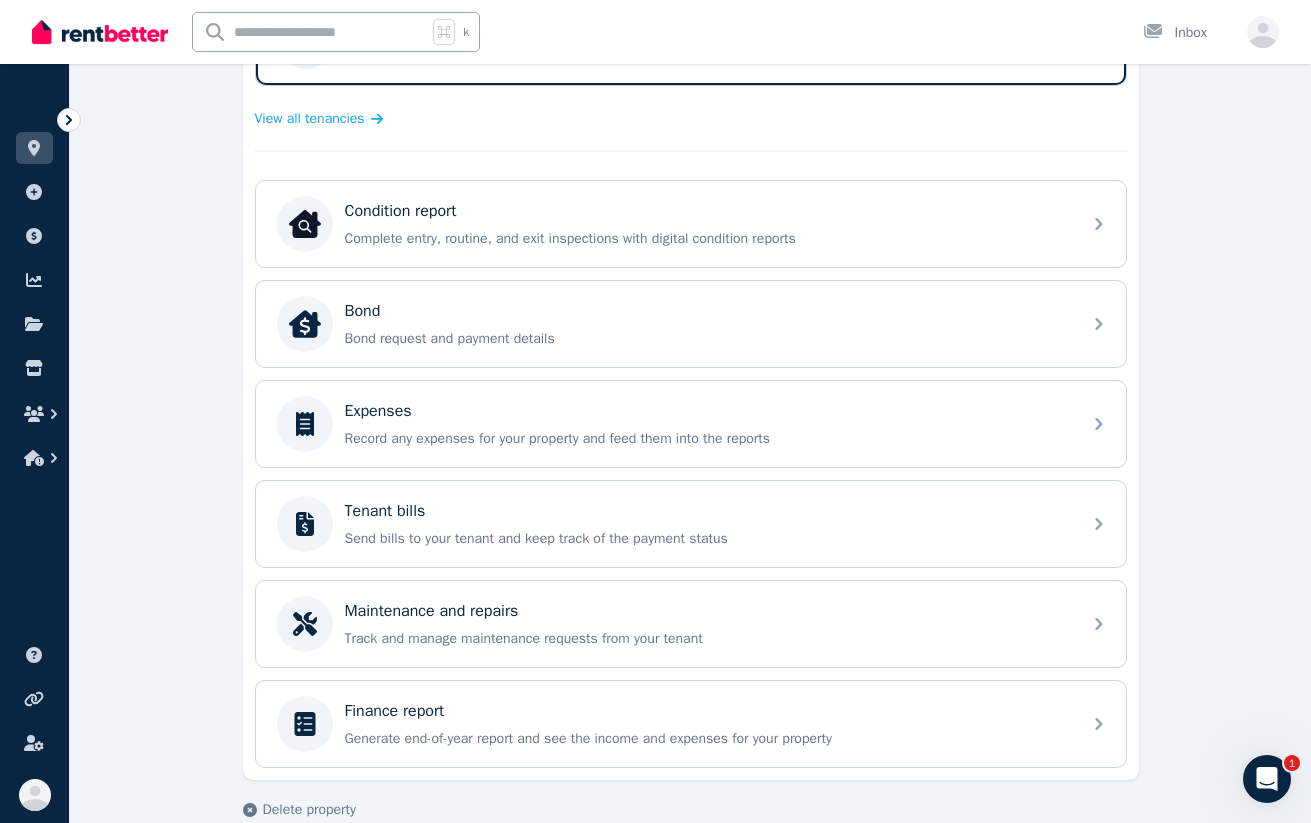 scroll, scrollTop: 508, scrollLeft: 0, axis: vertical 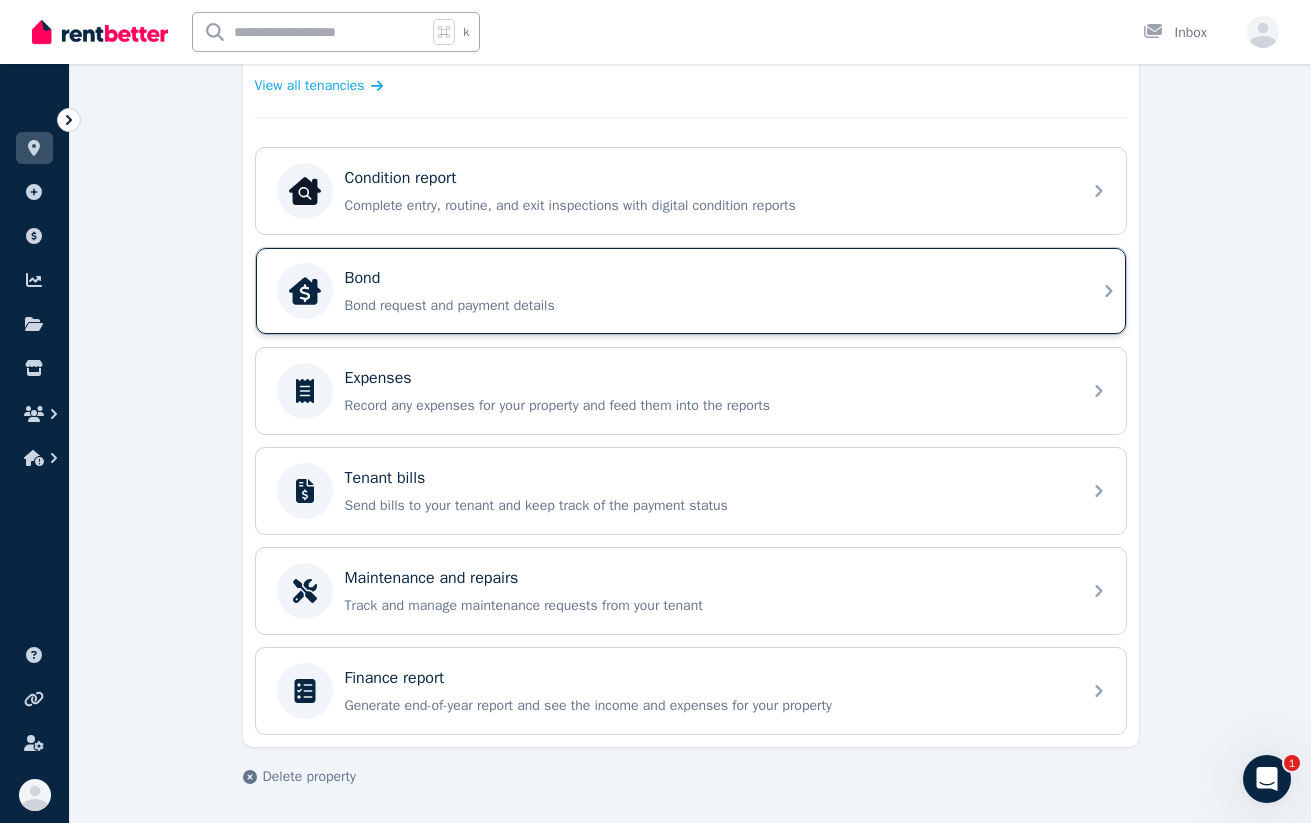 click on "Bond" at bounding box center [707, 278] 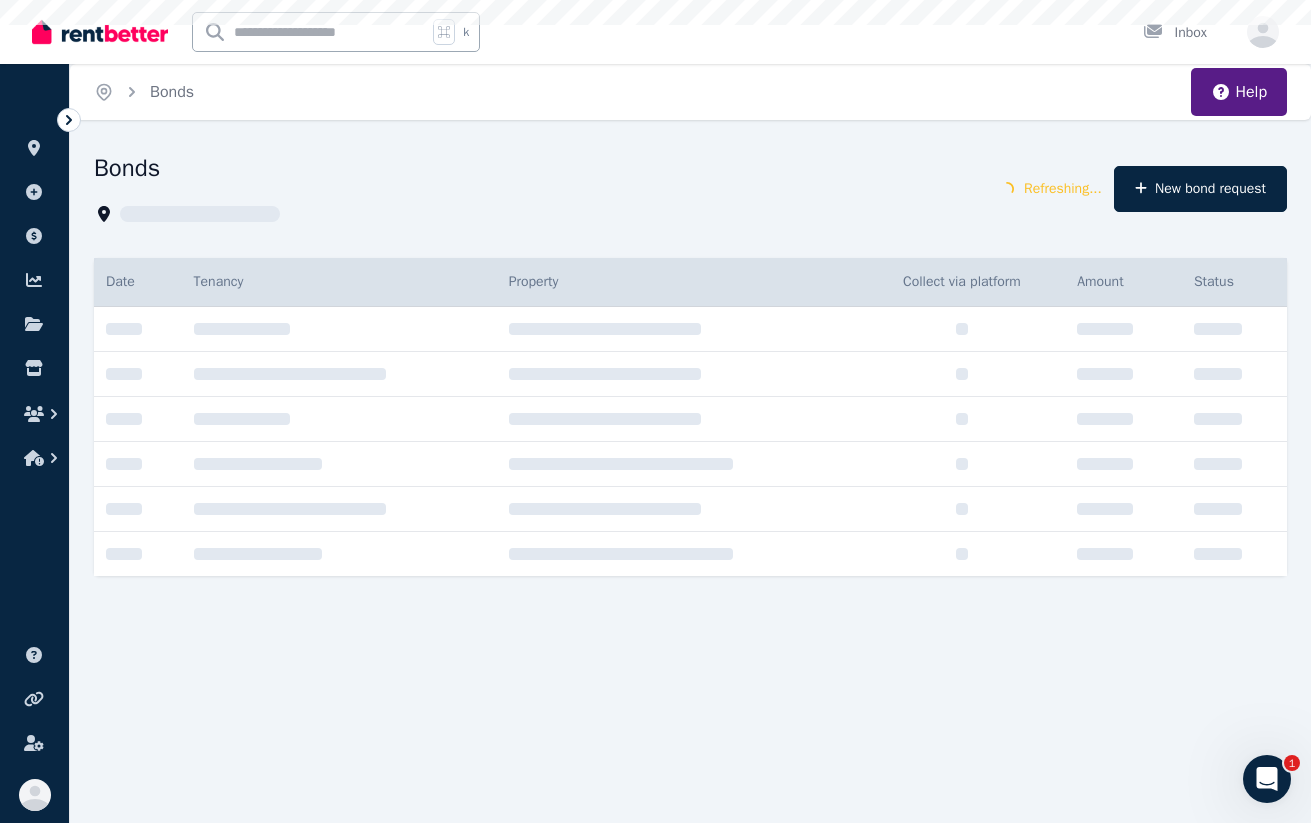 scroll, scrollTop: 0, scrollLeft: 0, axis: both 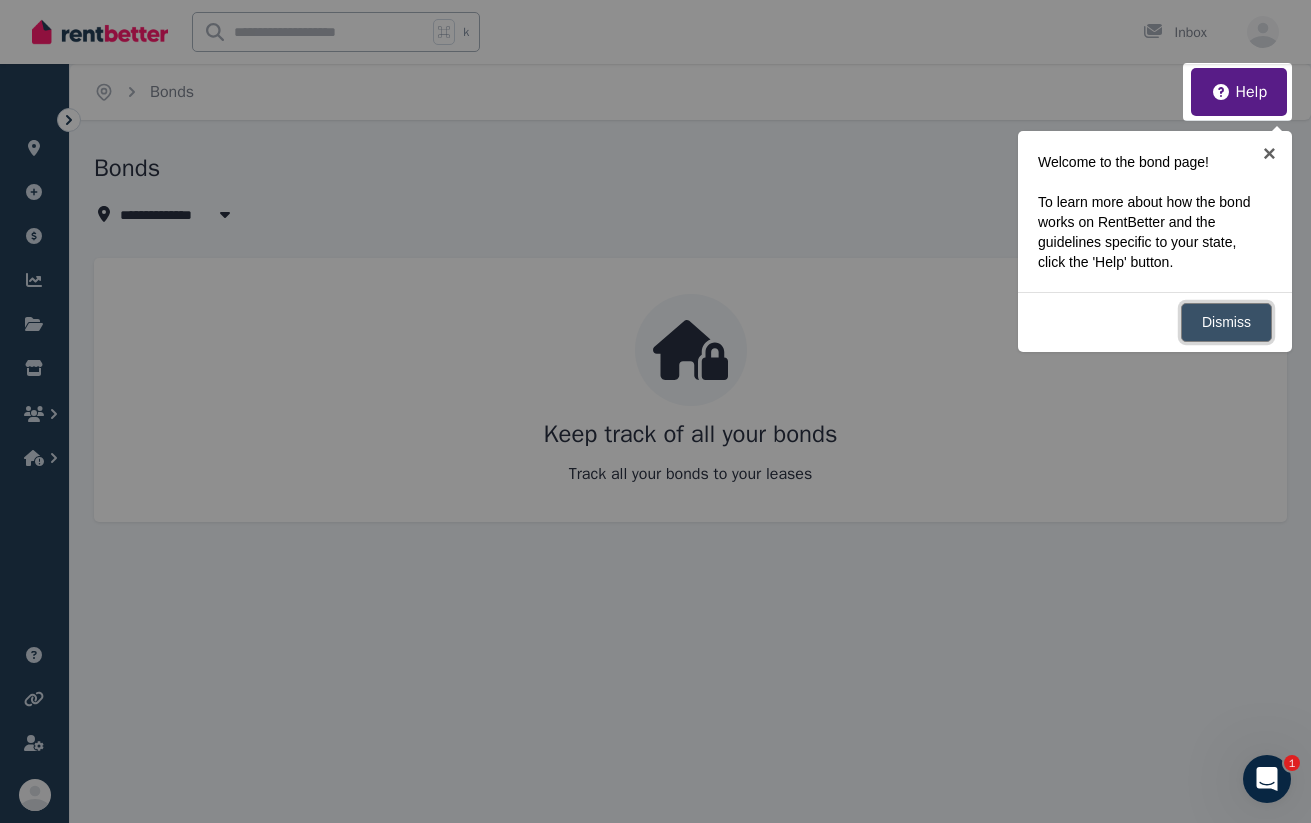 click on "Dismiss" at bounding box center (1226, 322) 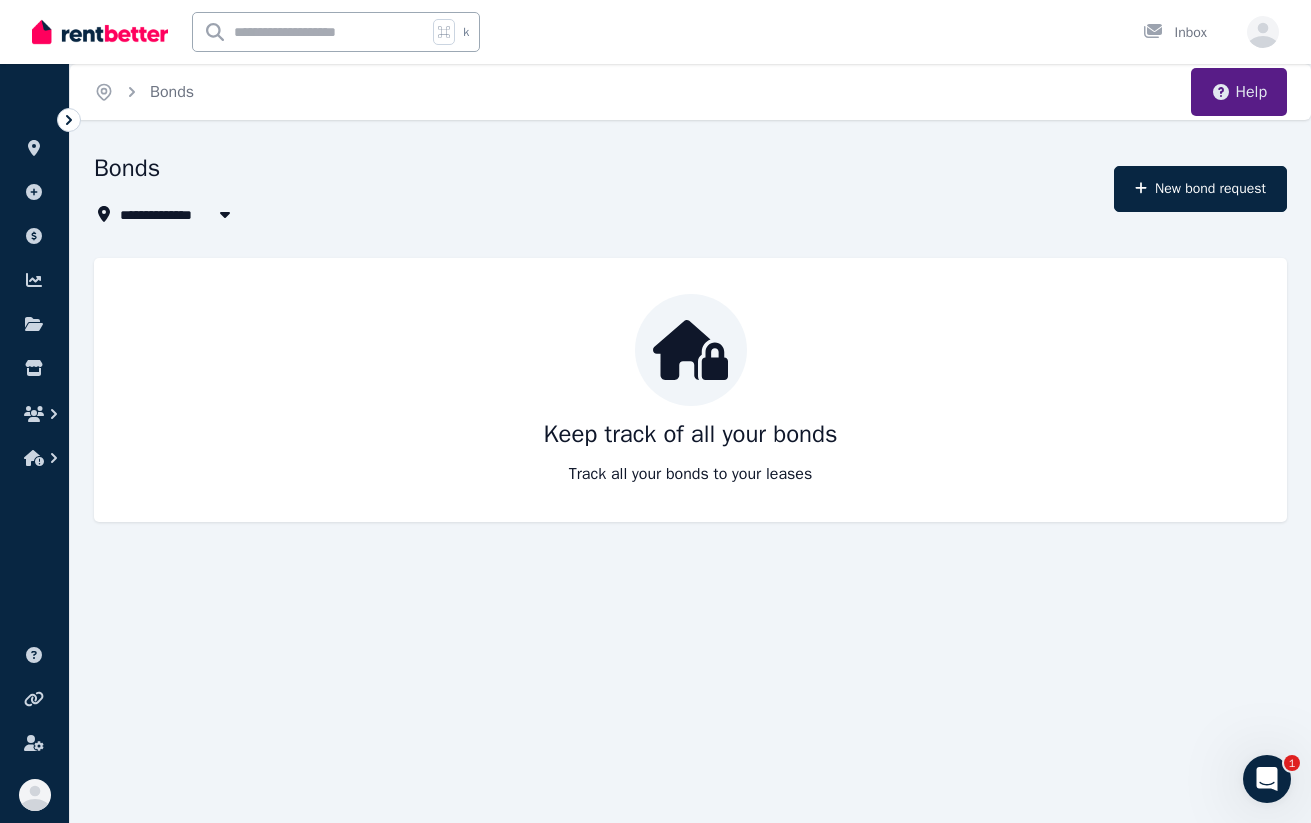 click on "Help" at bounding box center (1239, 92) 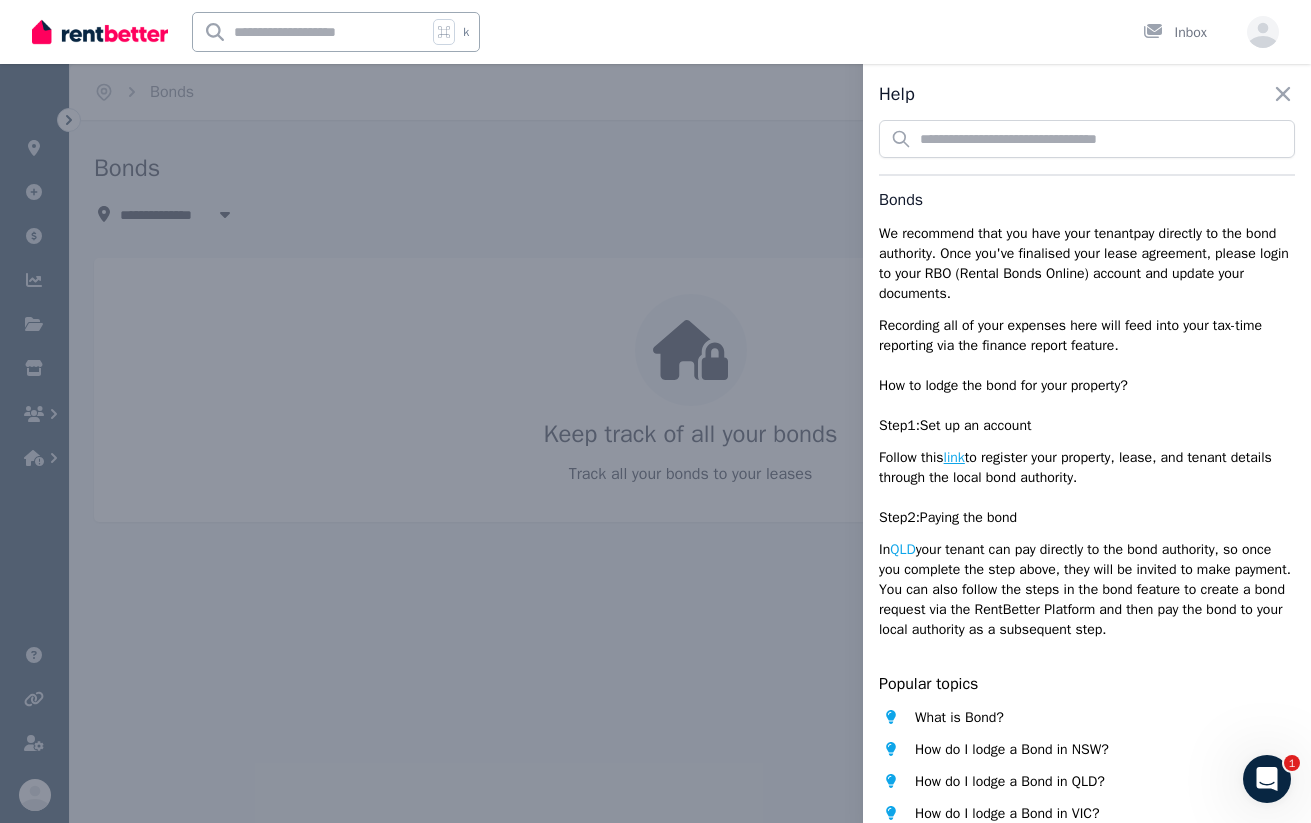 click on "Help Close panel Bonds We recommend that you have your tenant  pay directly to the bond authority . Once you've finalised your lease agreement, please login to your RBO (Rental Bonds Online) account and update your documents. Recording all of your expenses here will feed into your tax-time reporting via the finance report feature. How to lodge the bond for your property? Step  1 :  Set up an account Follow this  link  to register your property, lease, and tenant details through the local bond authority. Step  2 :  Paying the bond In  [STATE] your tenant can pay directly to the bond authority, so once you complete the step above, they will be invited to make payment. You can also follow the steps in the bond feature to create a bond request via the RentBetter Platform and then pay the bond to your local authority as a subsequent step. Popular topics What is Bond? How do I lodge a Bond in [STATE]? How do I lodge a Bond in [STATE]? How do I lodge a Bond in [STATE]? How do I lodge a Bond in [STATE]? How do I lodge a Bond in [STATE]?" at bounding box center (655, 411) 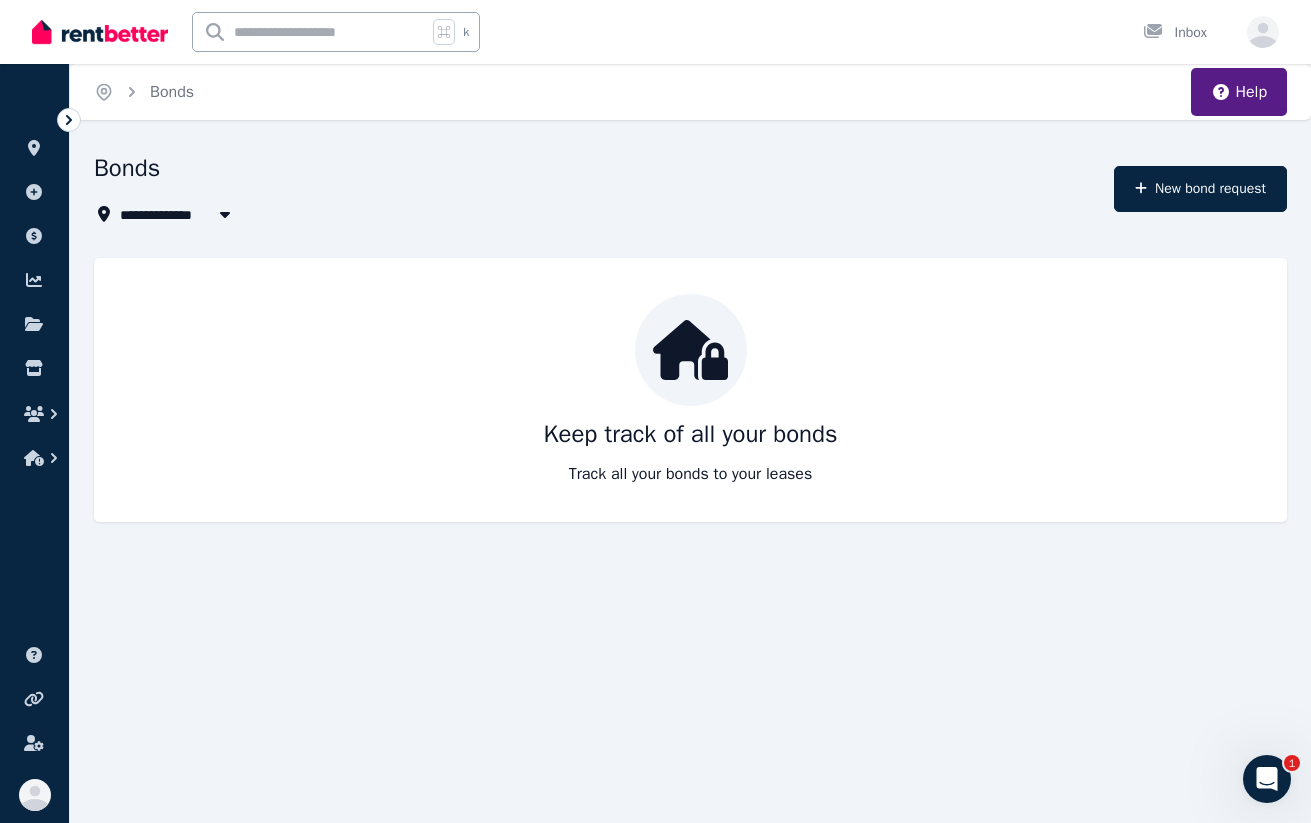 click on "**********" at bounding box center [655, 411] 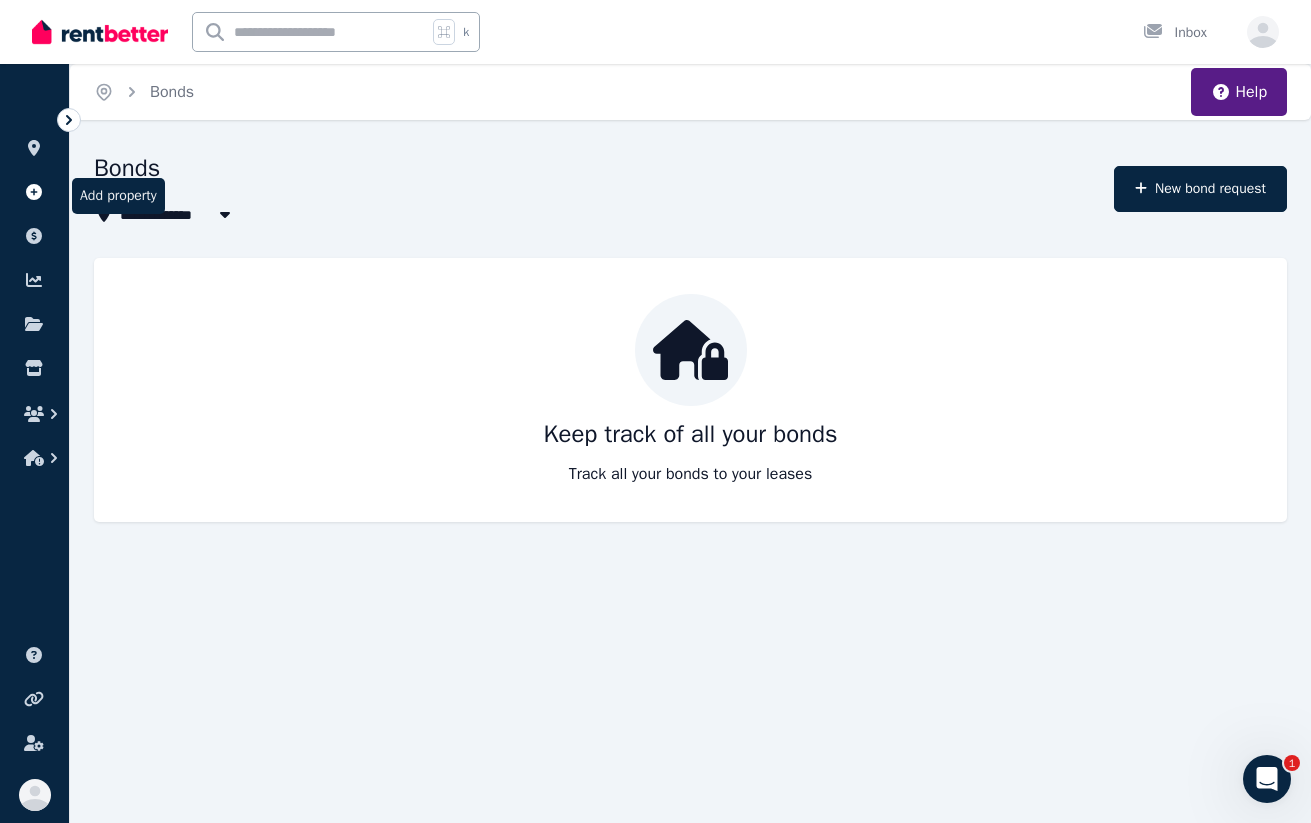 click 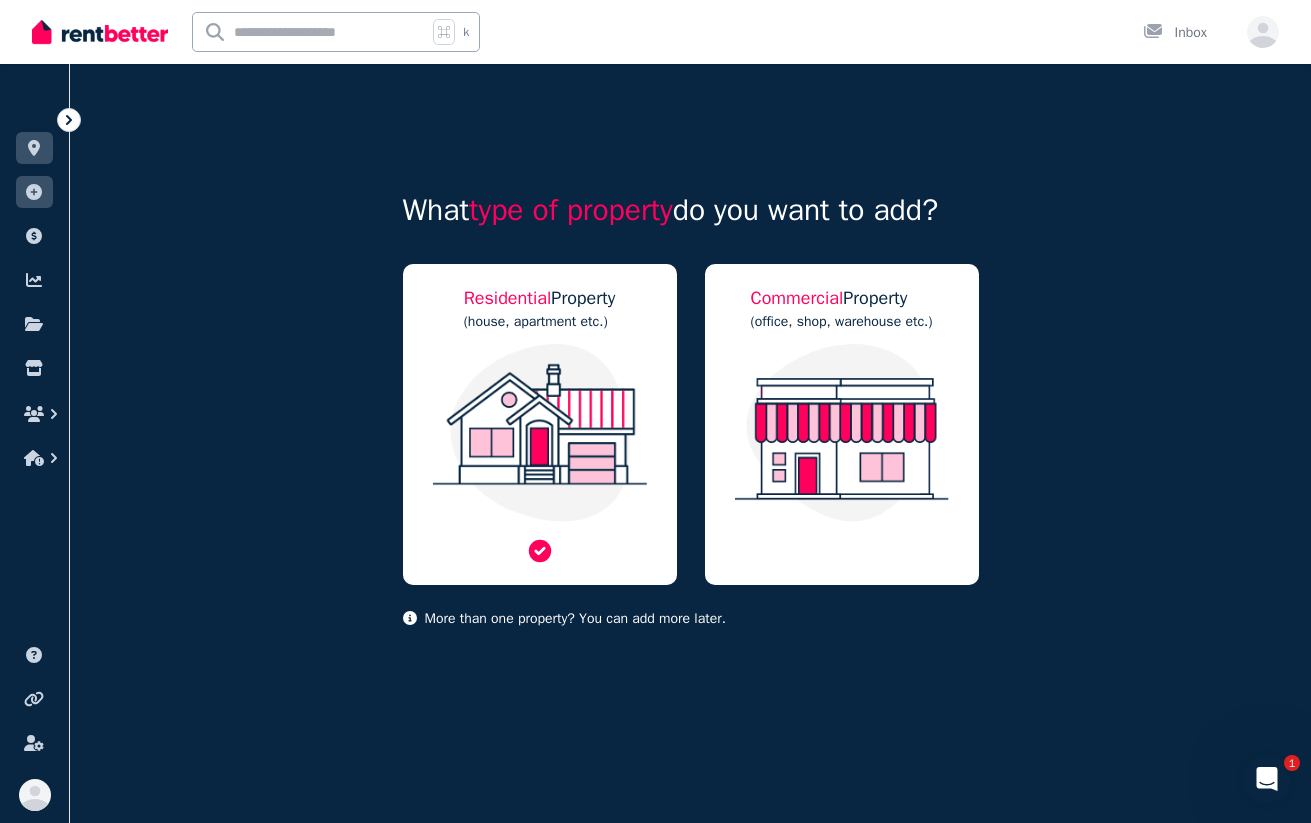 click at bounding box center (540, 433) 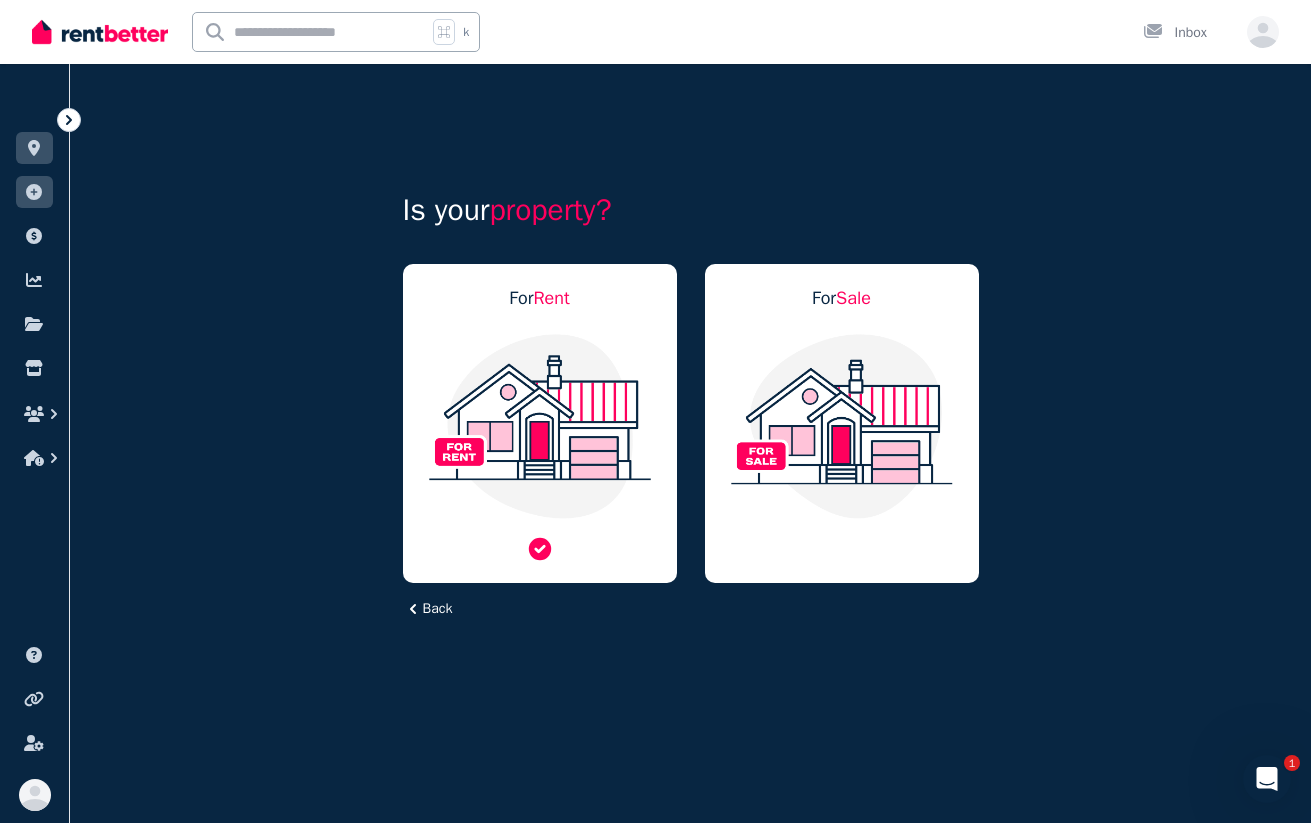 click at bounding box center (540, 426) 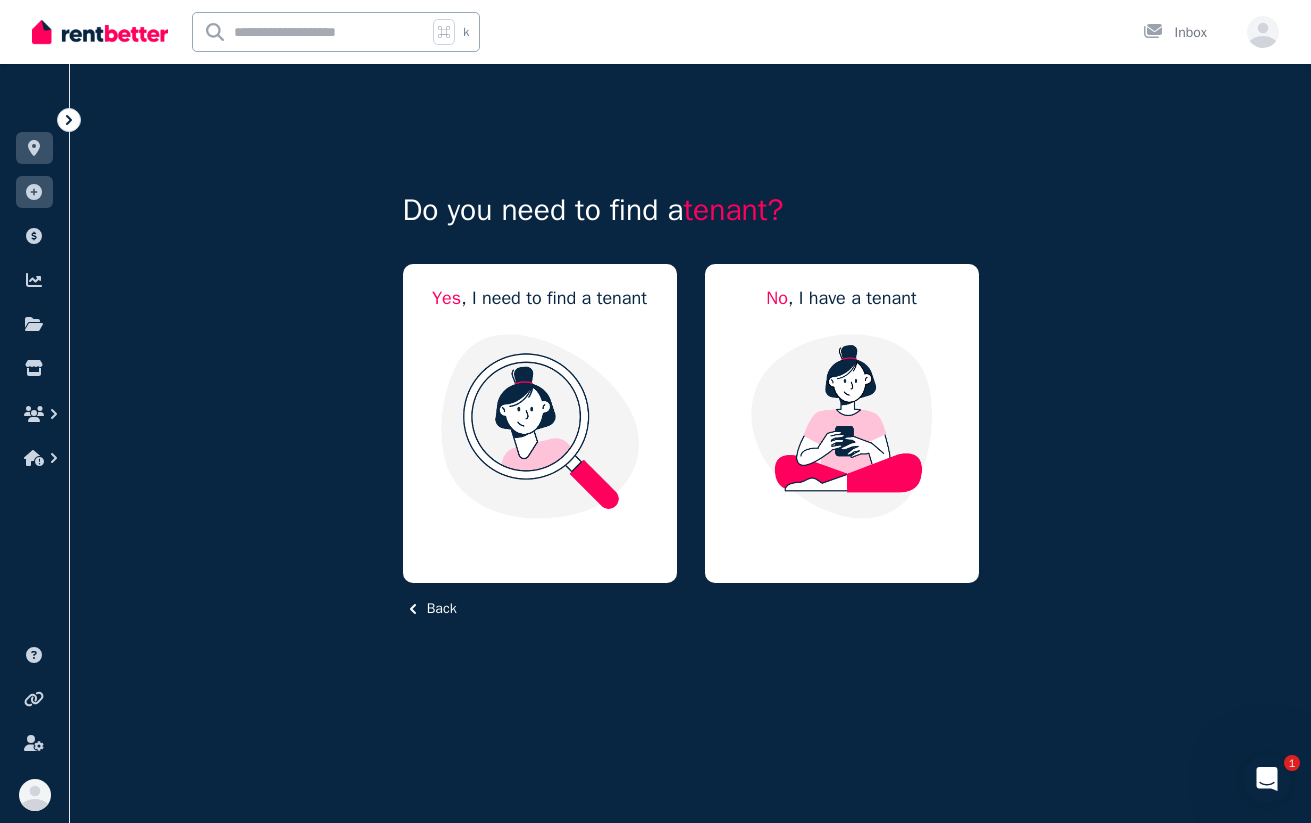 click at bounding box center (540, 426) 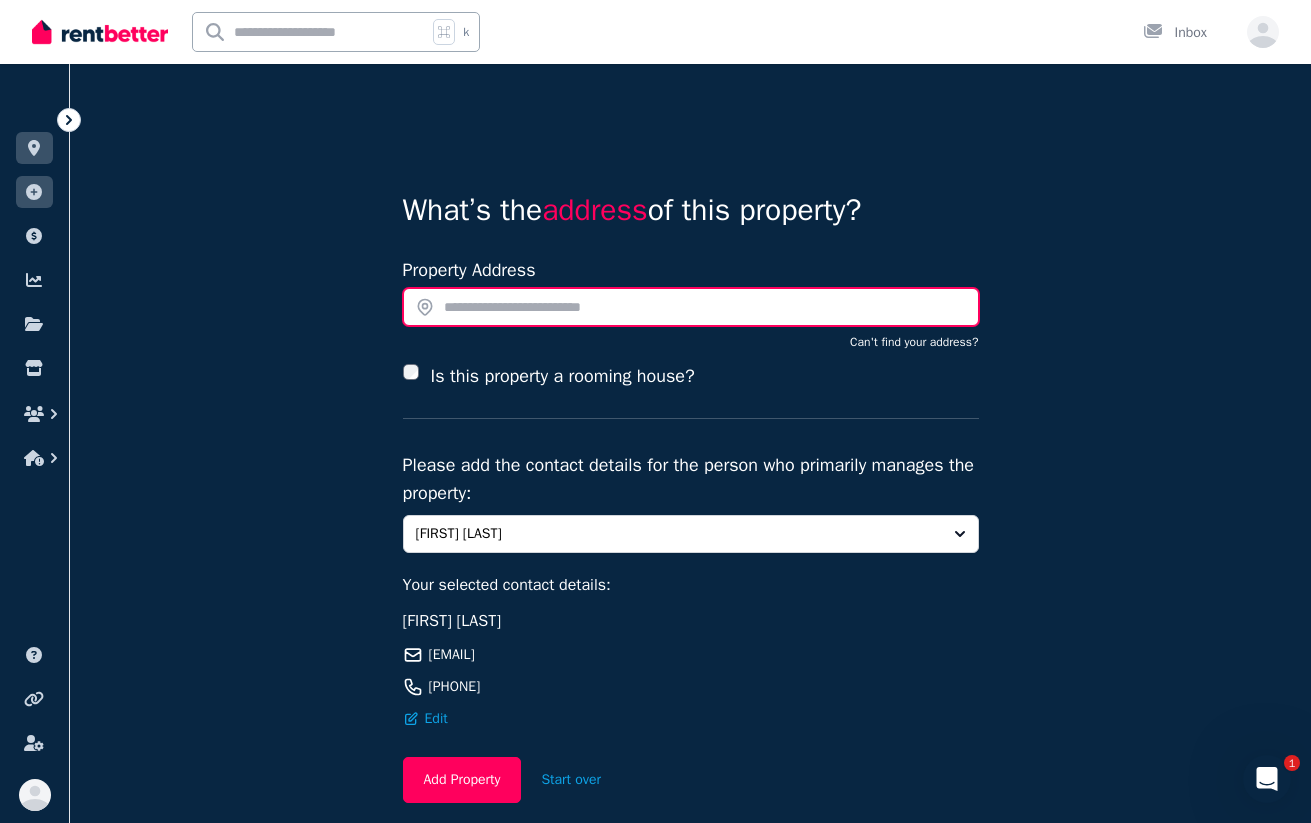 click at bounding box center [691, 307] 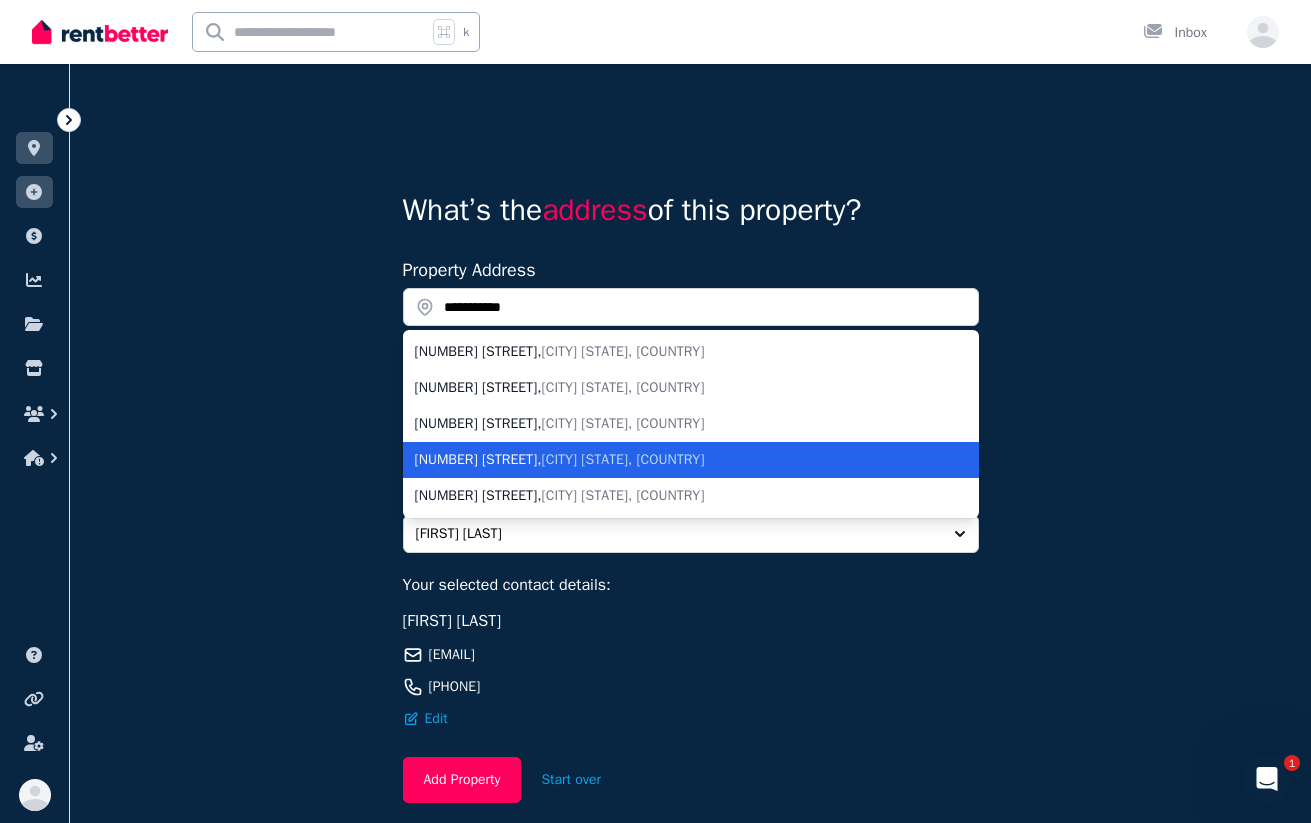click on "[CITY] [STATE], [COUNTRY]" at bounding box center (623, 459) 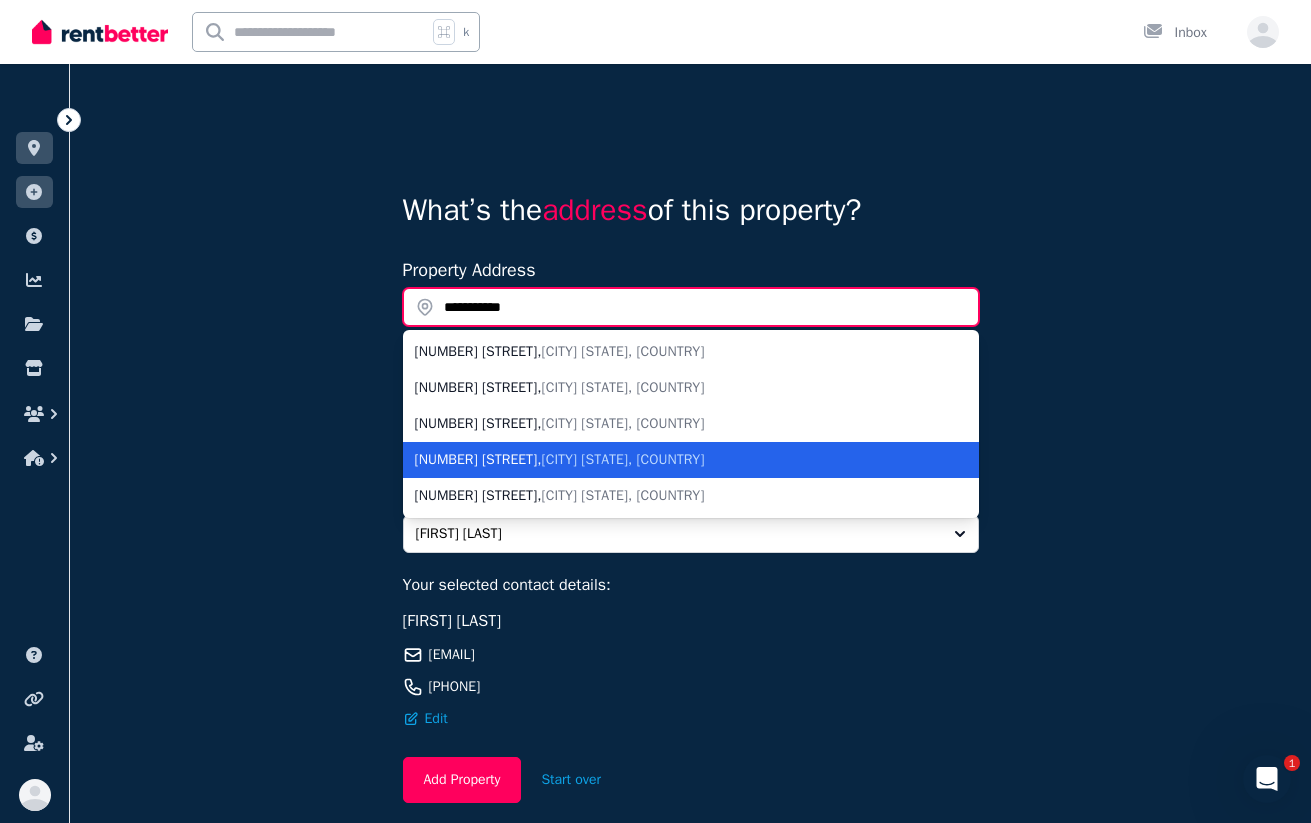 type on "**********" 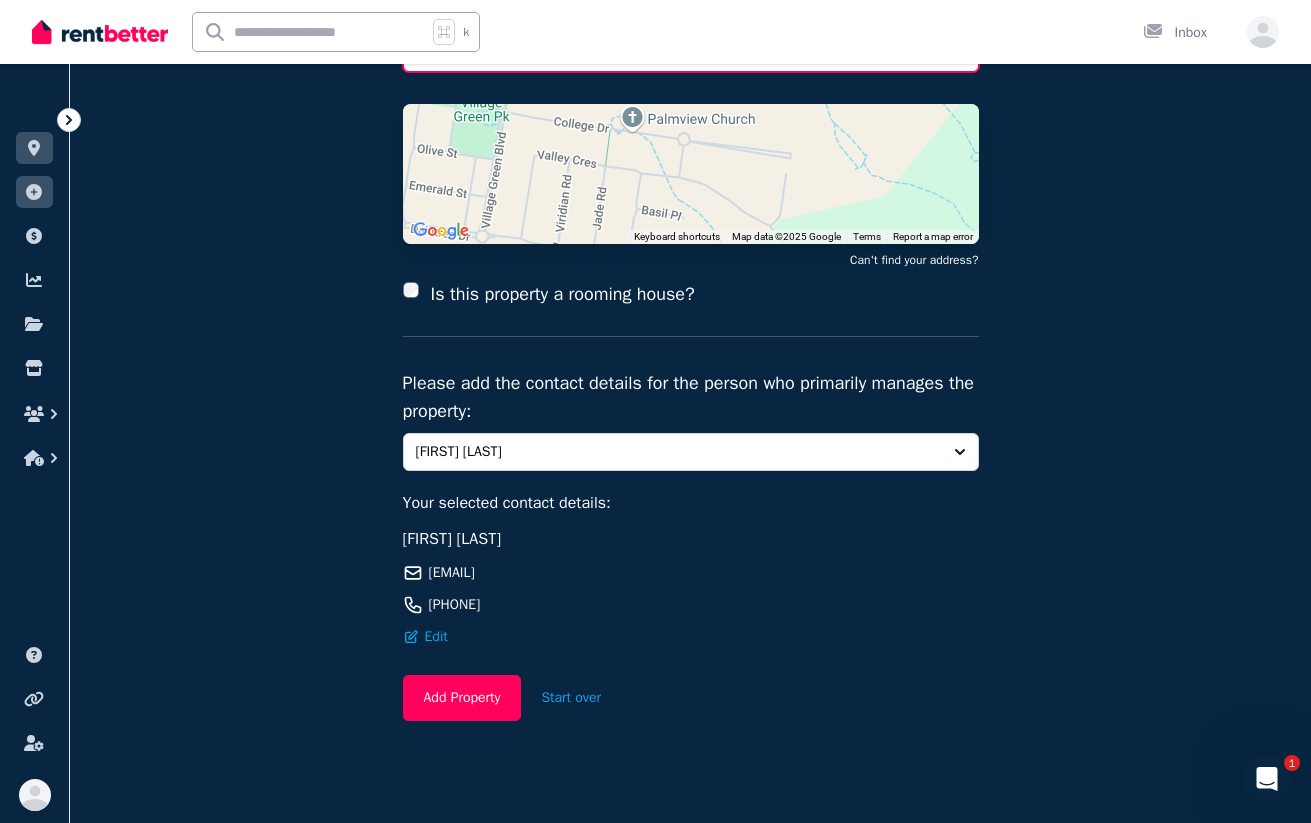 scroll, scrollTop: 264, scrollLeft: 0, axis: vertical 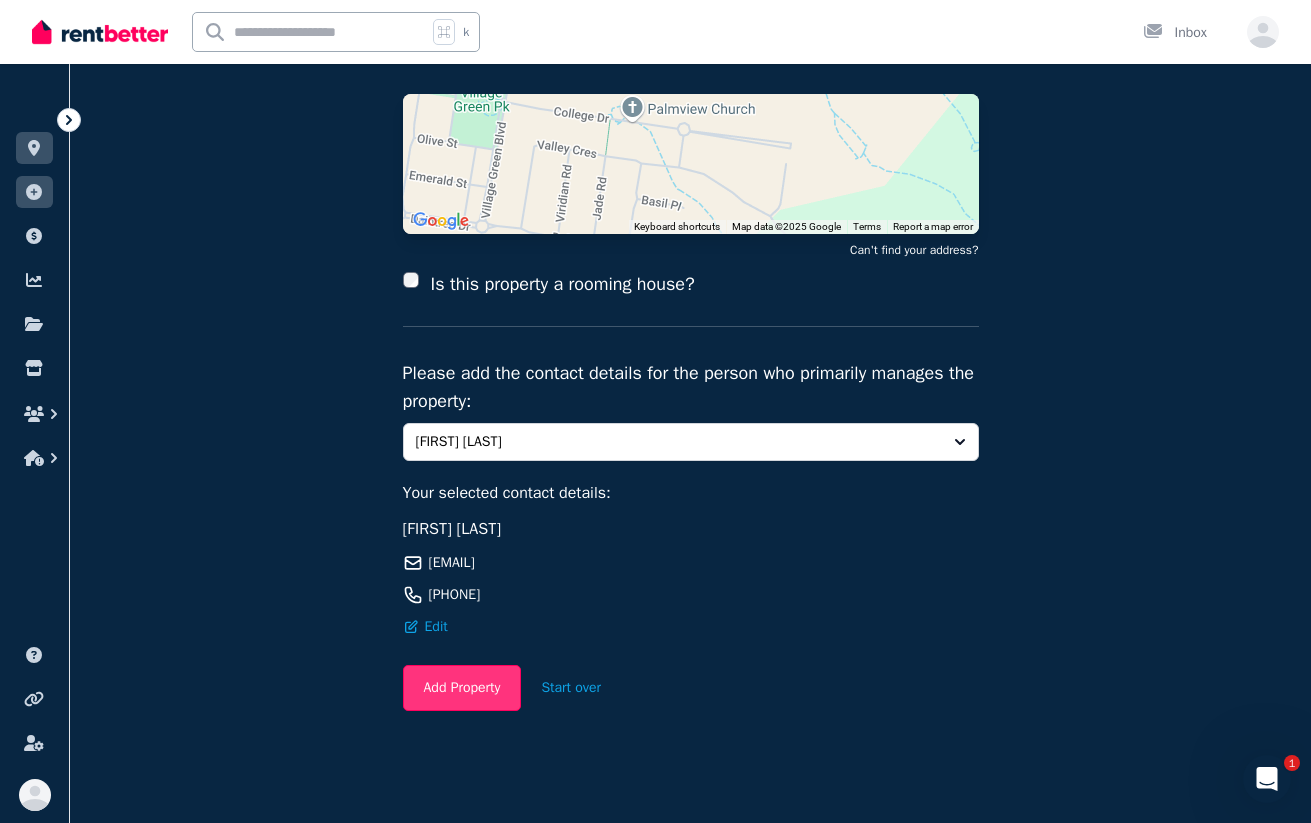 click on "Add Property" at bounding box center (462, 688) 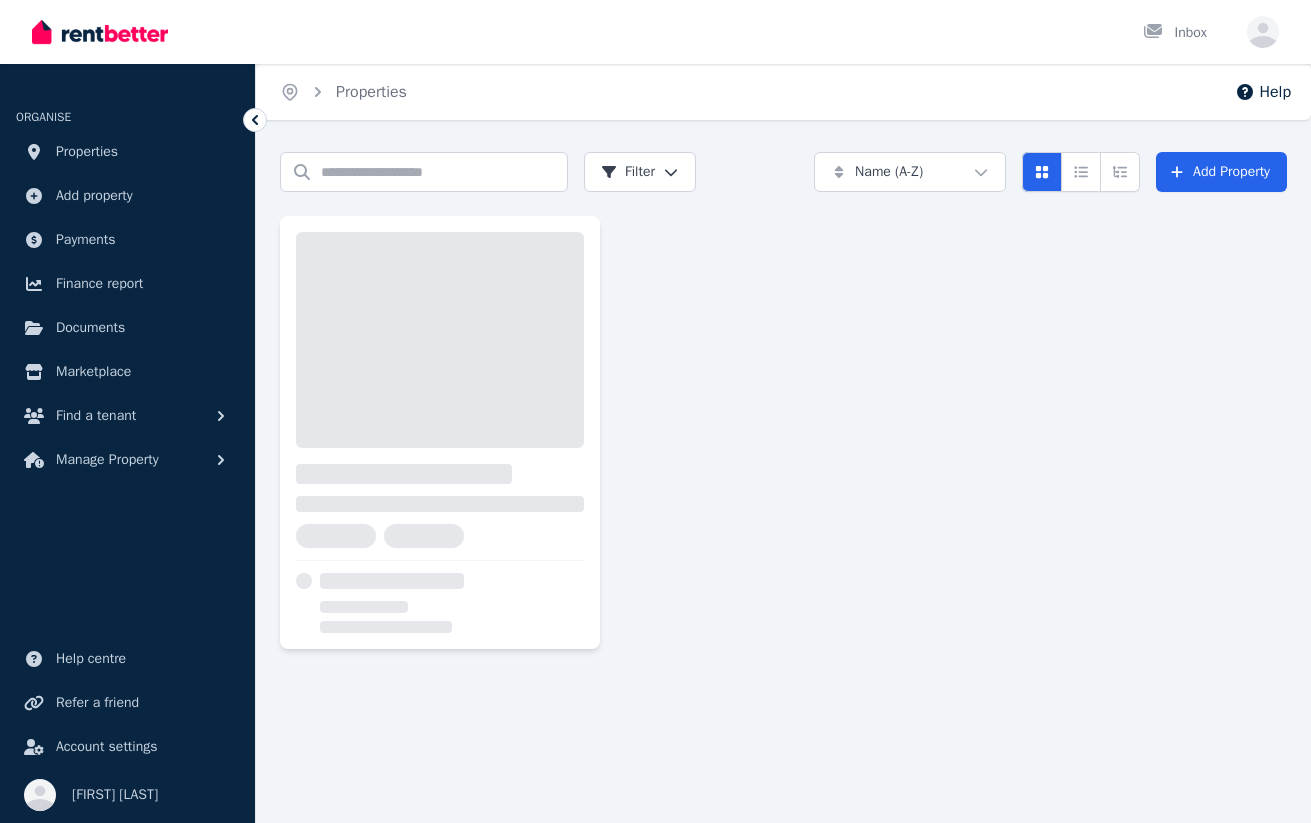 scroll, scrollTop: 0, scrollLeft: 0, axis: both 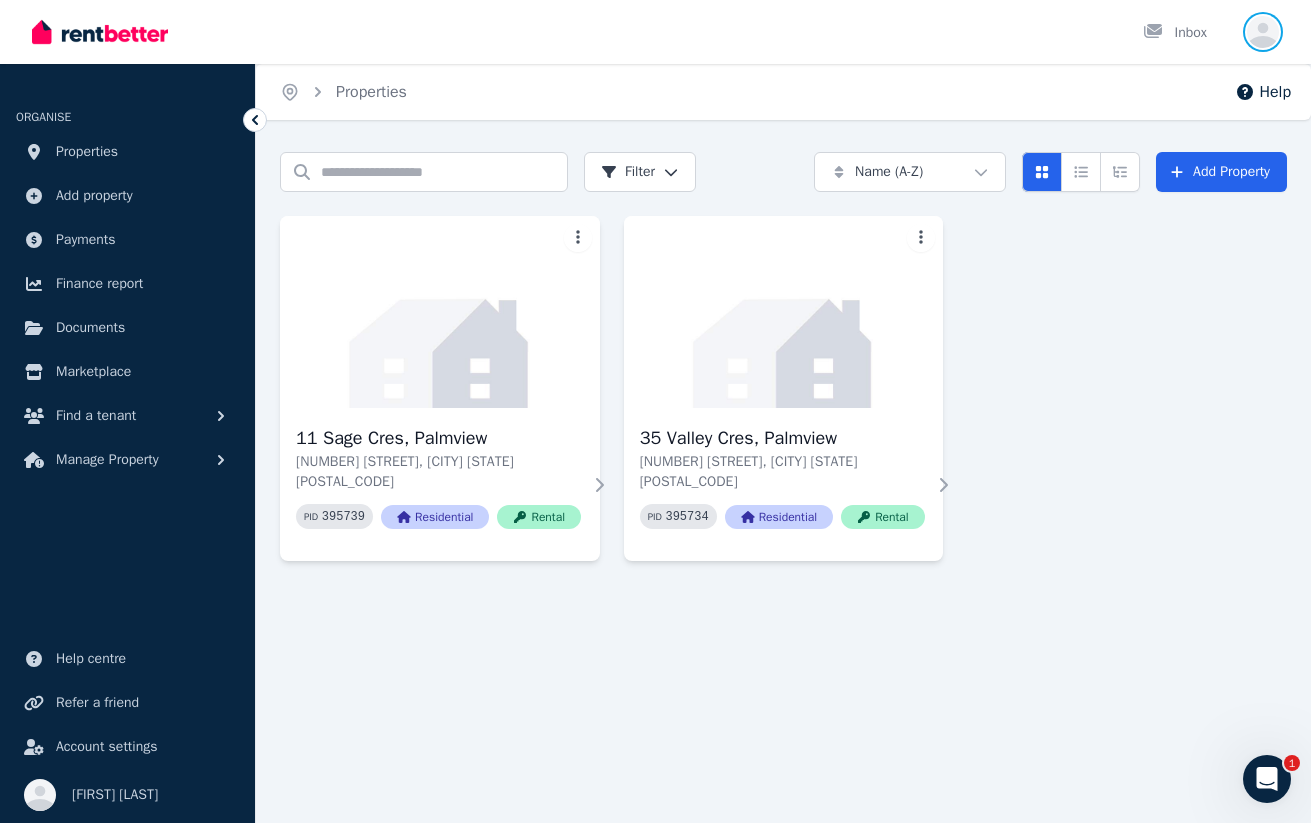 click 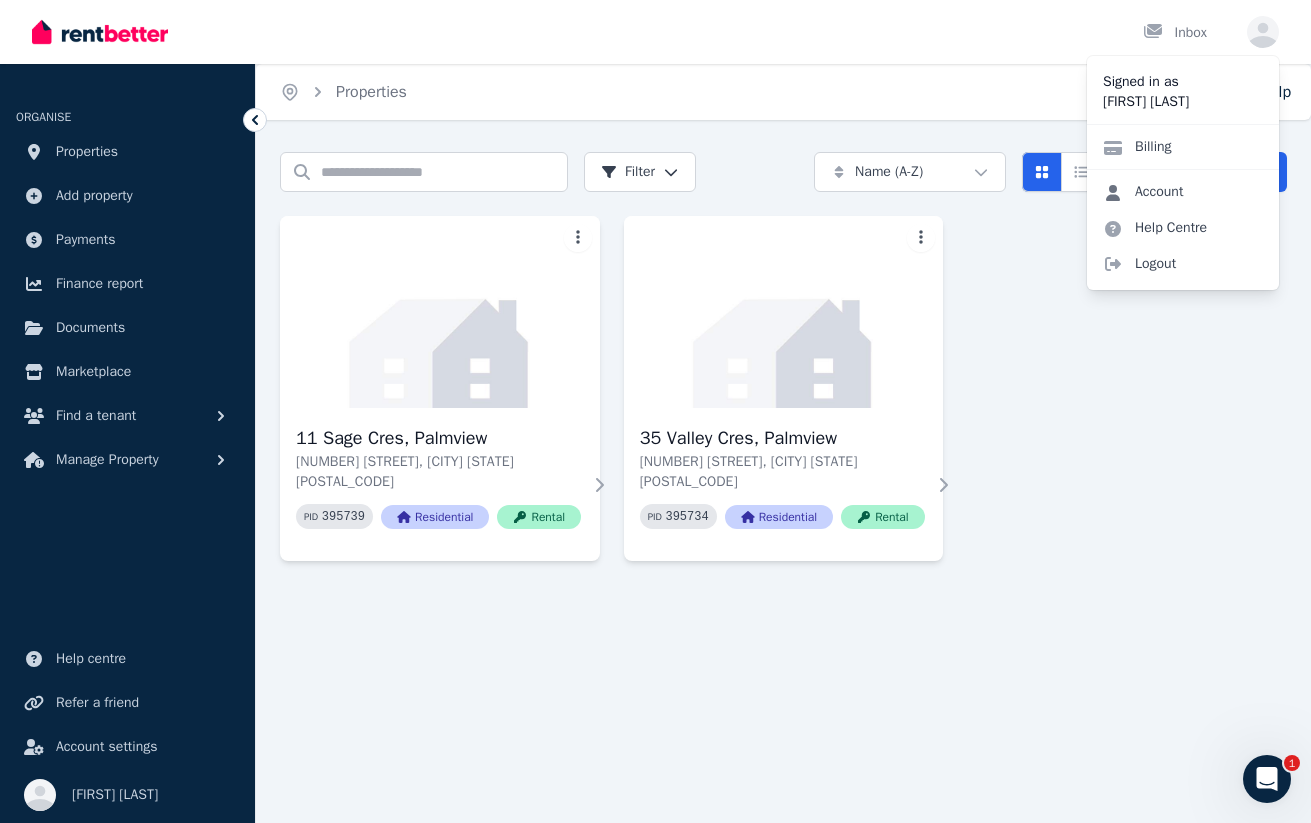 click on "Account" at bounding box center [1143, 192] 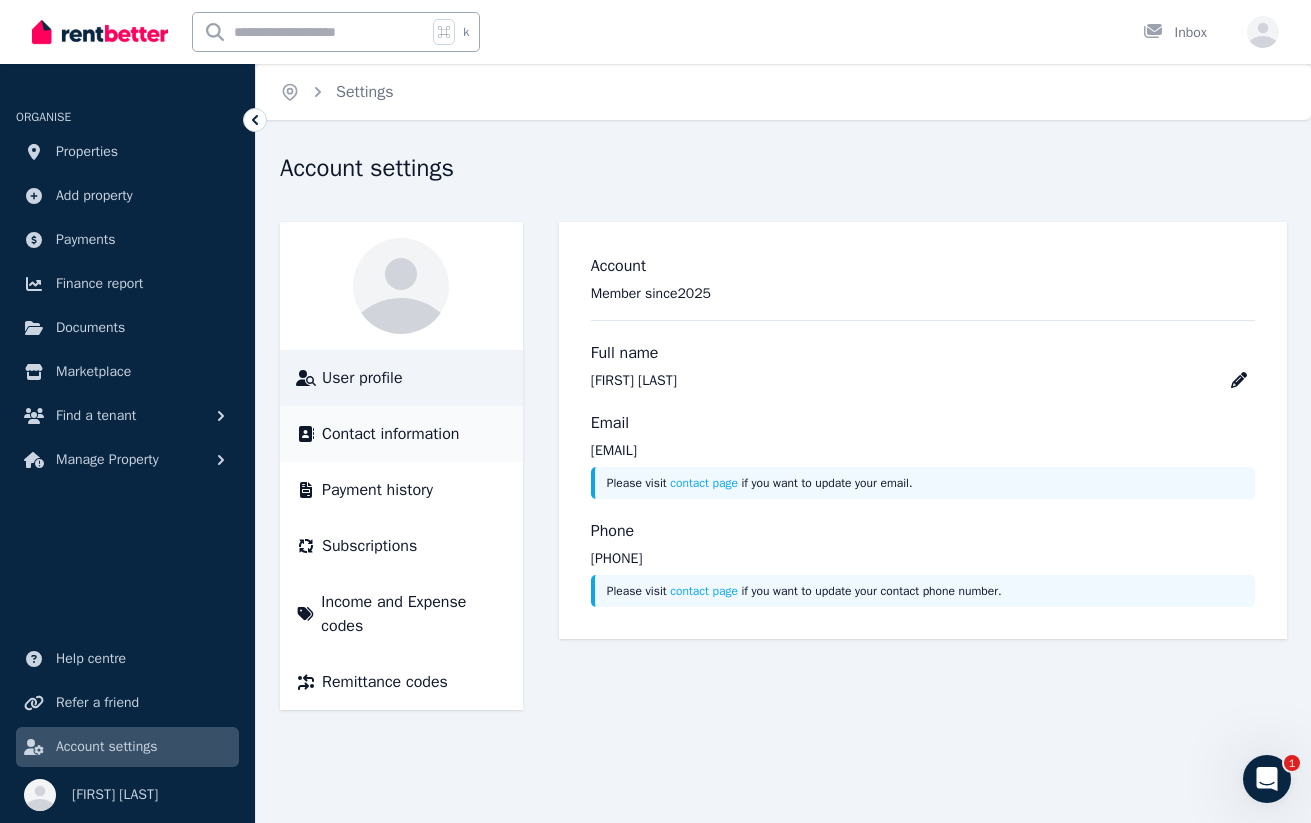 click on "Contact information" at bounding box center [390, 434] 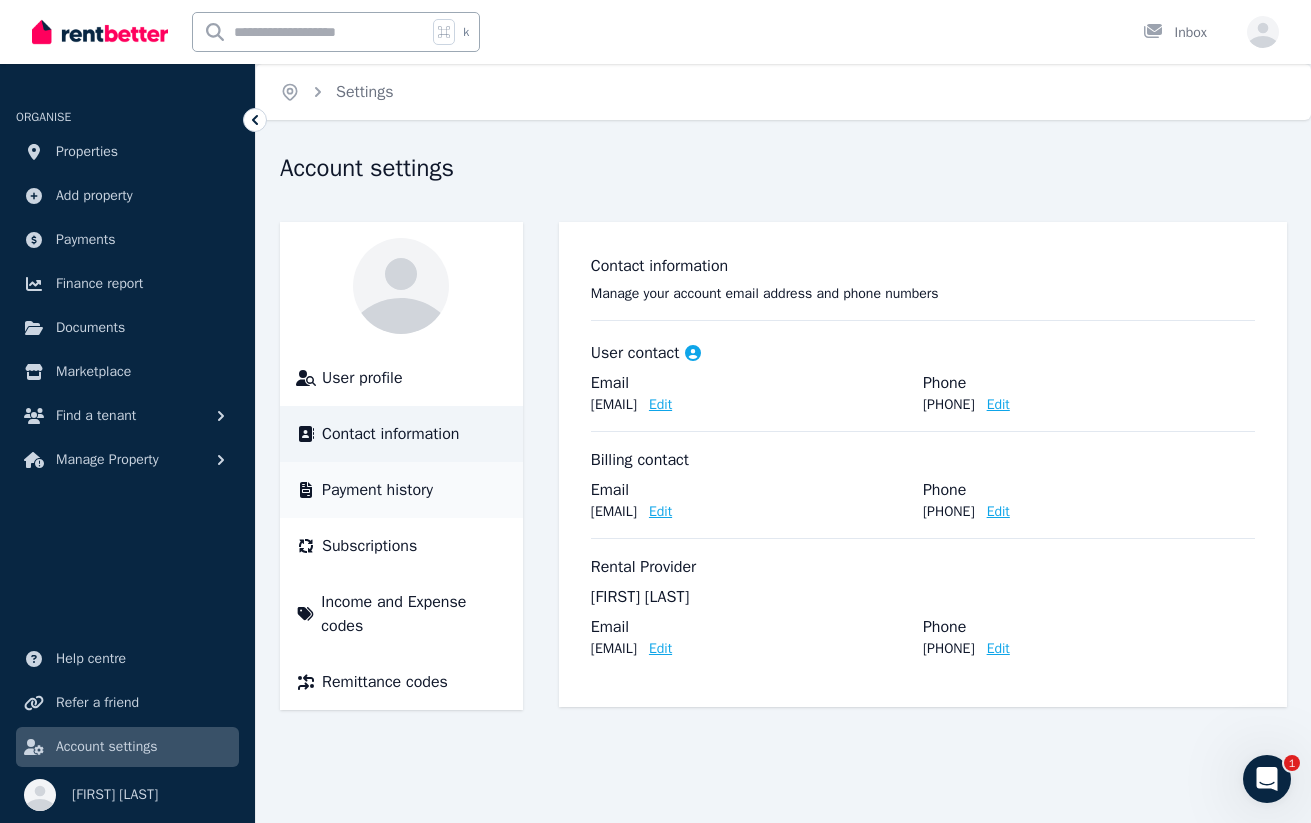 click on "Payment history" at bounding box center (377, 490) 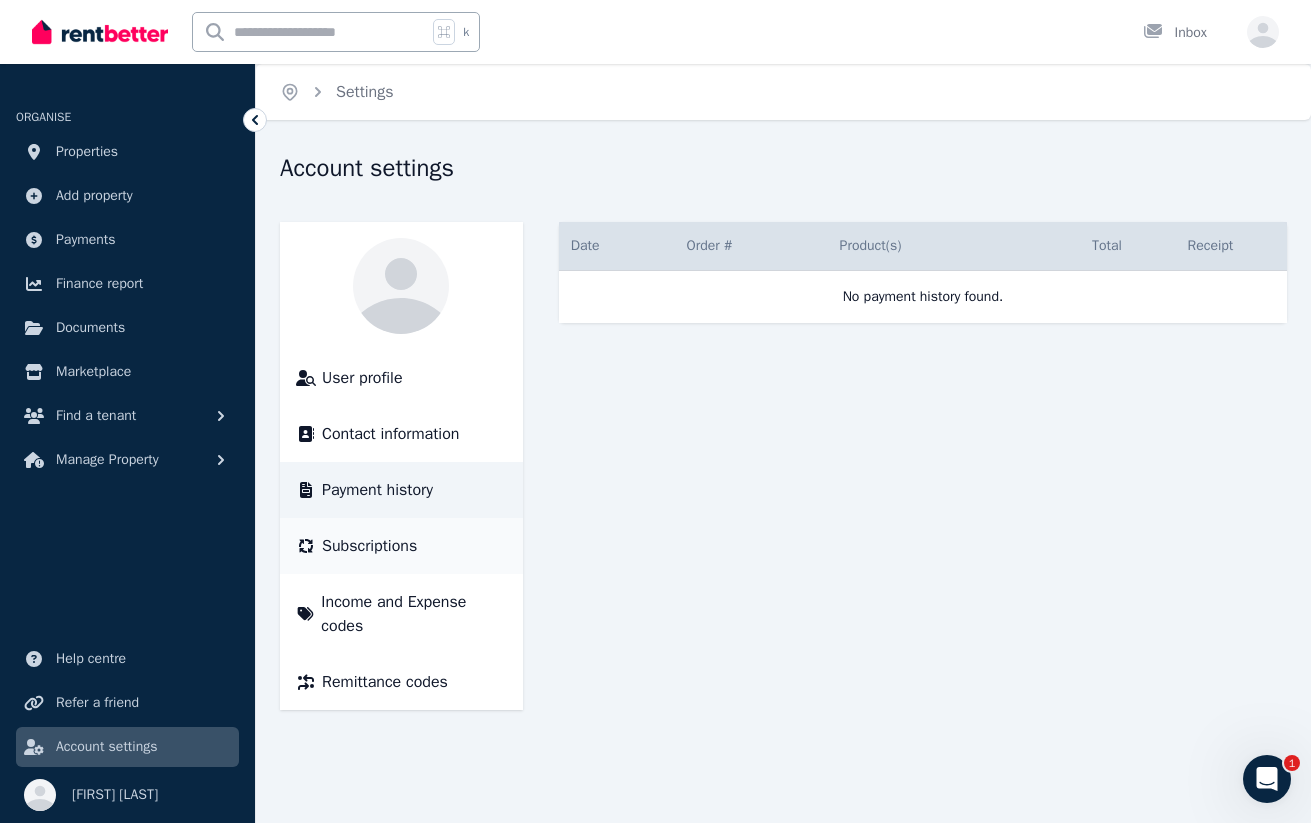 click on "Subscriptions" at bounding box center (369, 546) 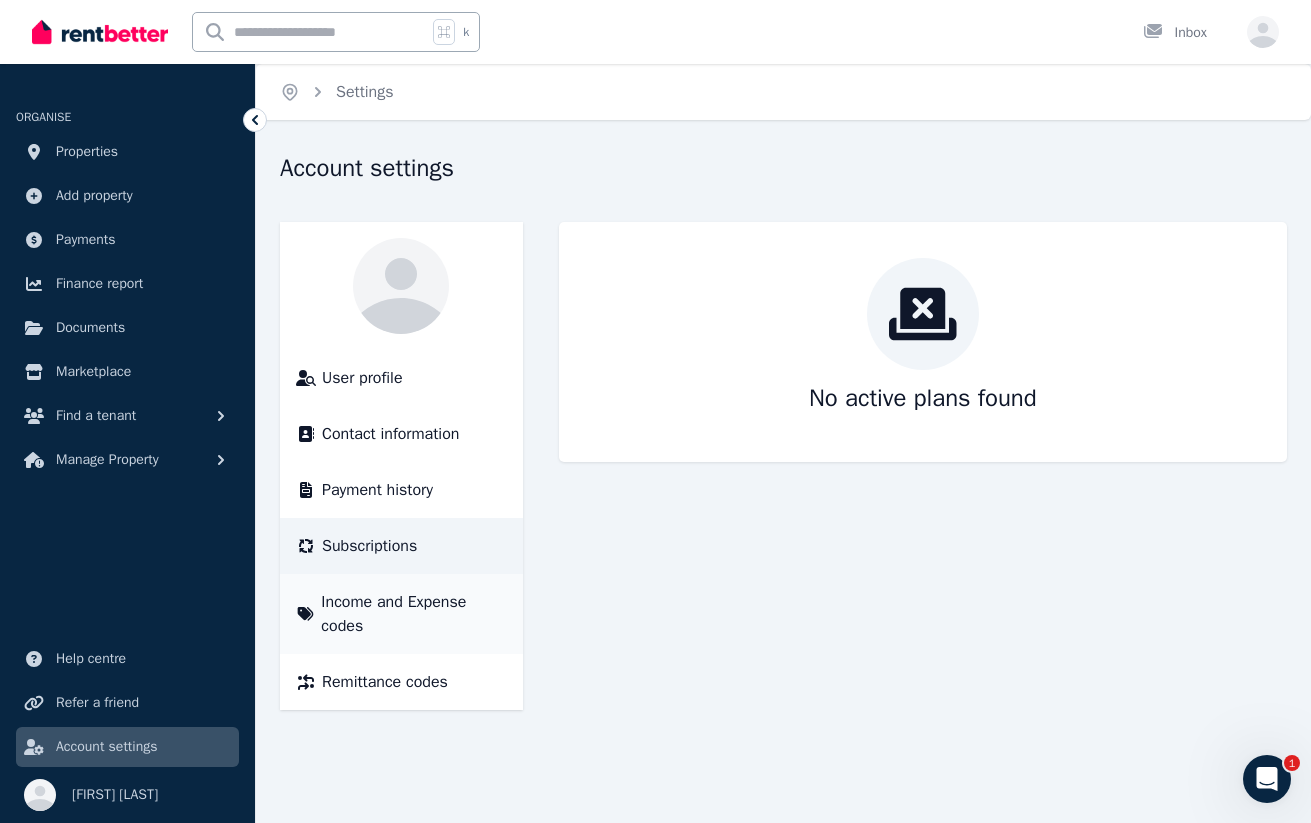 click on "Income and Expense codes" at bounding box center [401, 614] 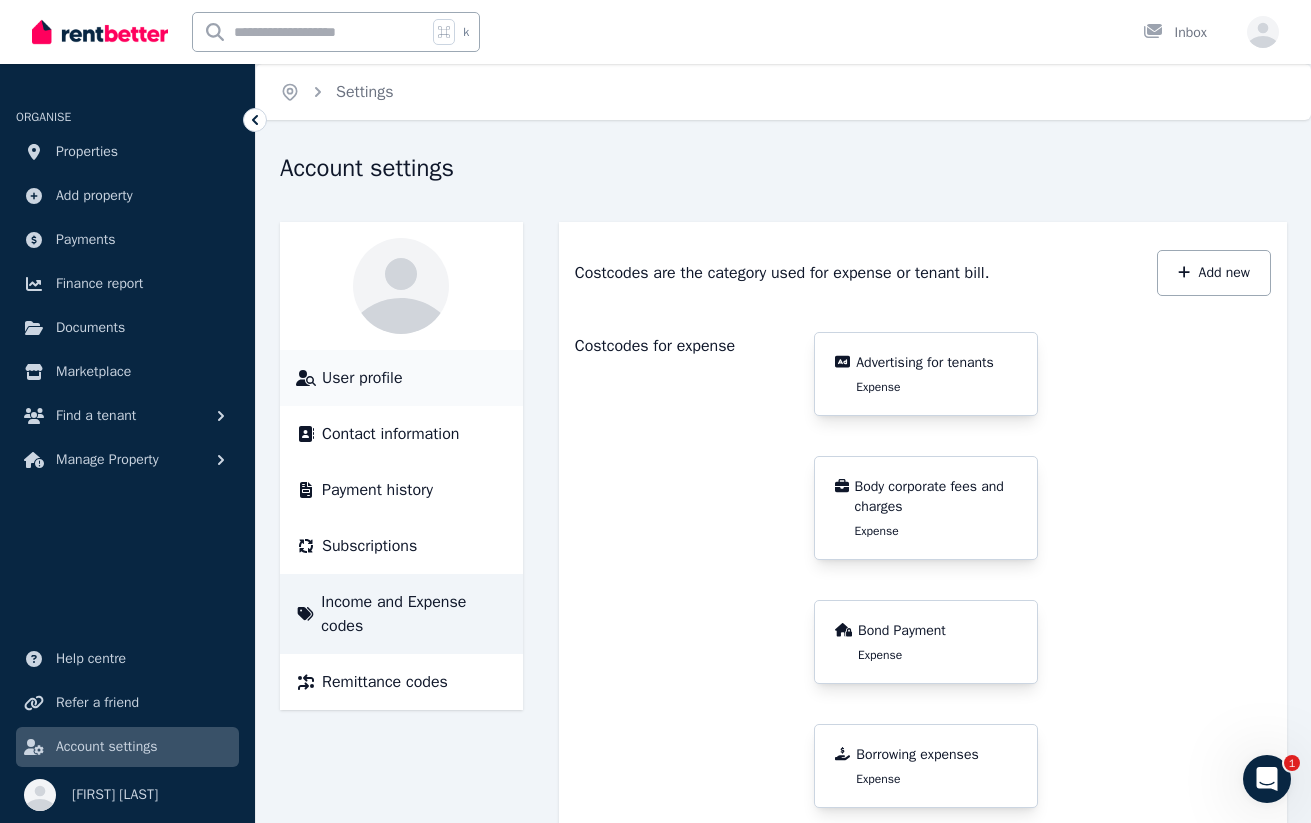 click on "User profile" at bounding box center [362, 378] 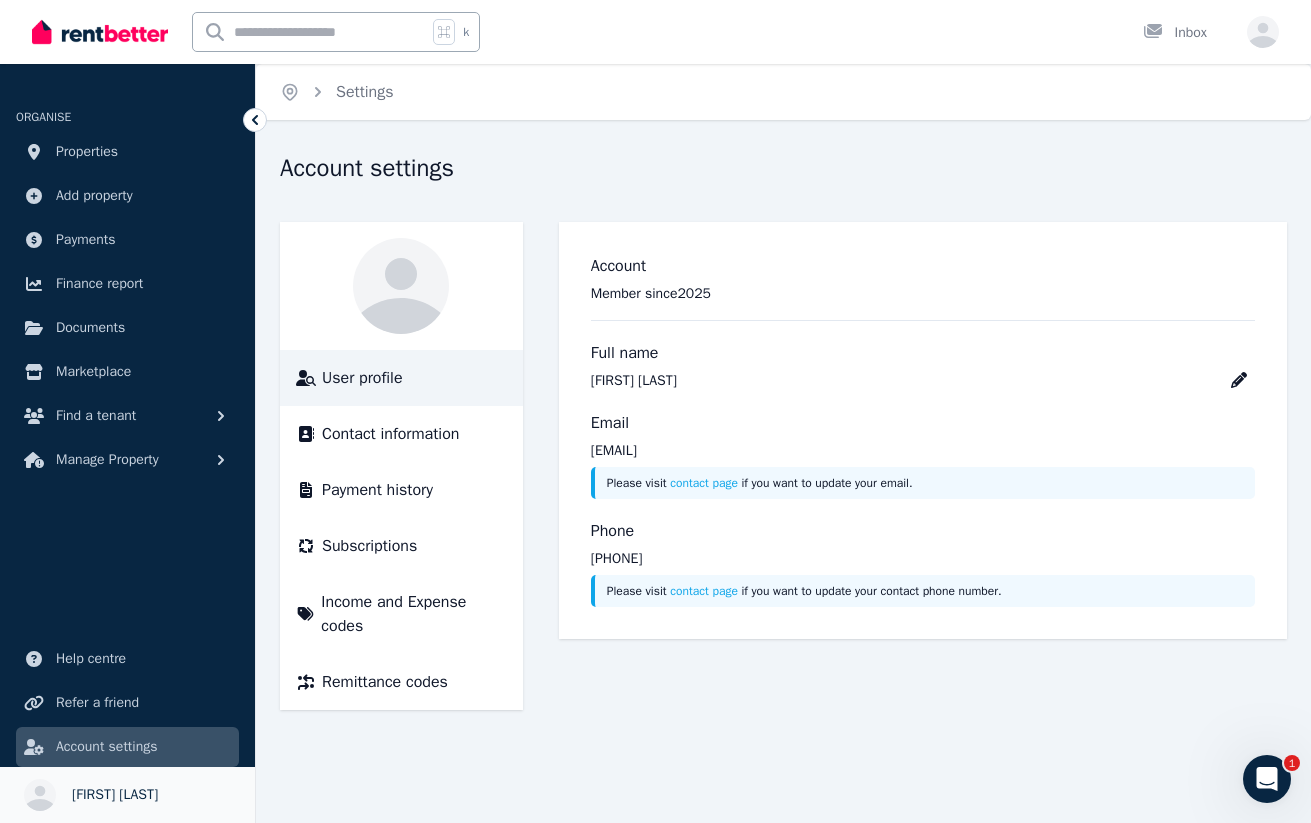click on "[FIRST] [LAST]" at bounding box center (115, 795) 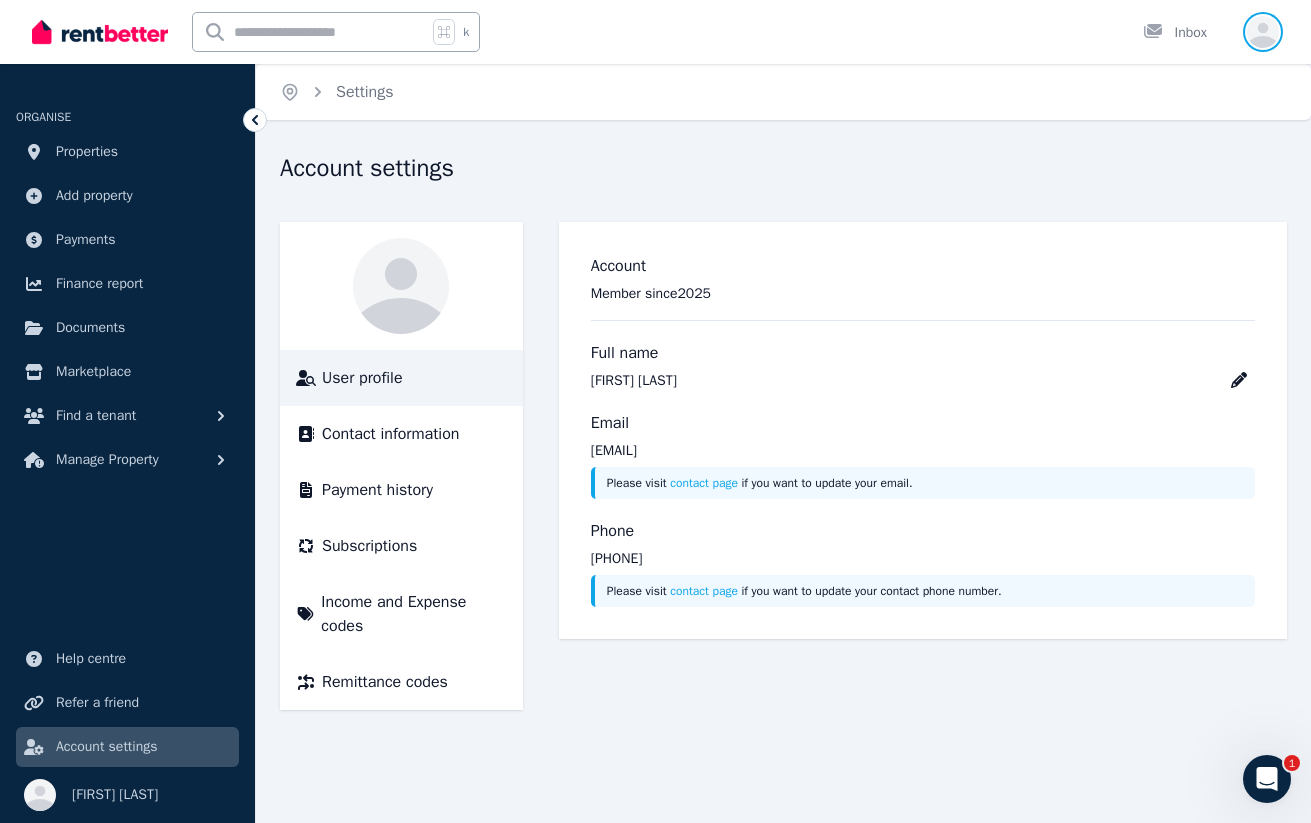 click 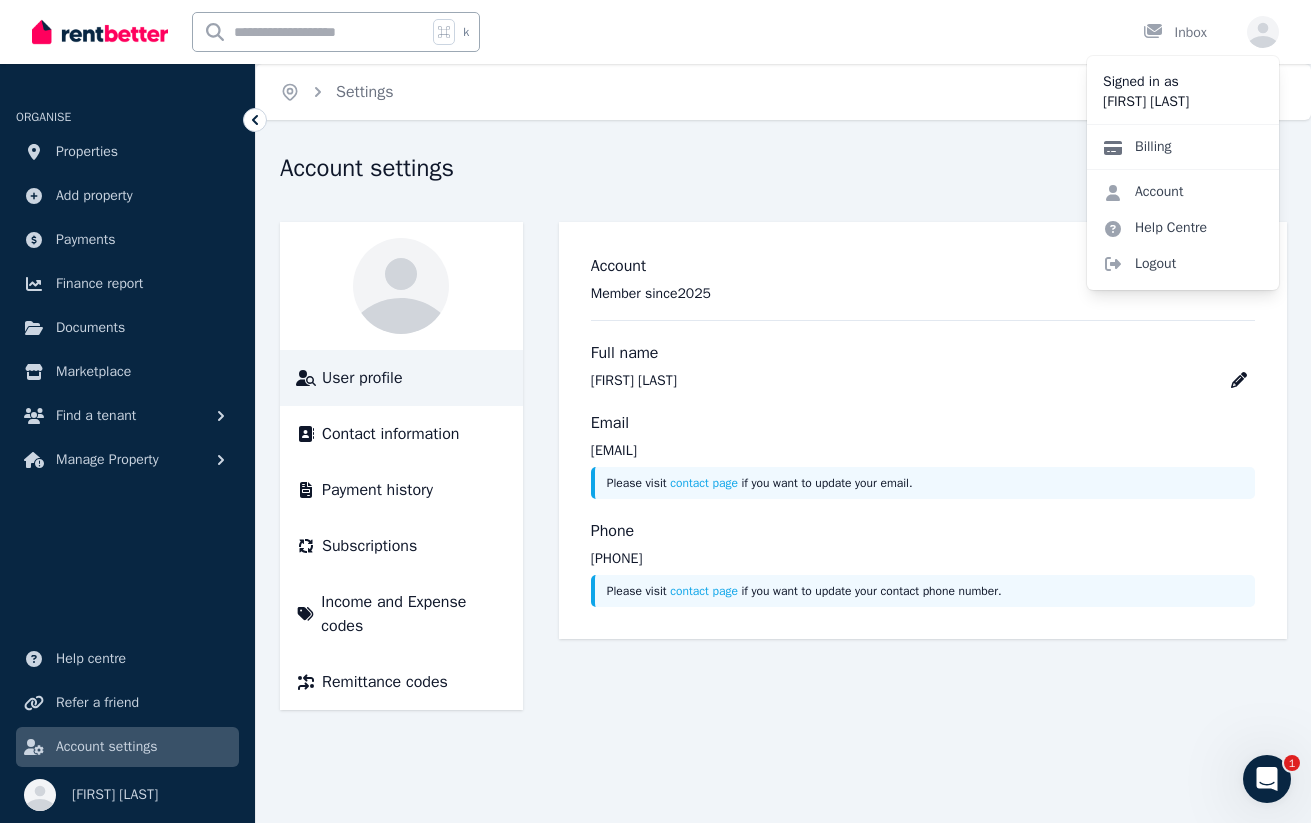 click on "Billing" at bounding box center [1137, 147] 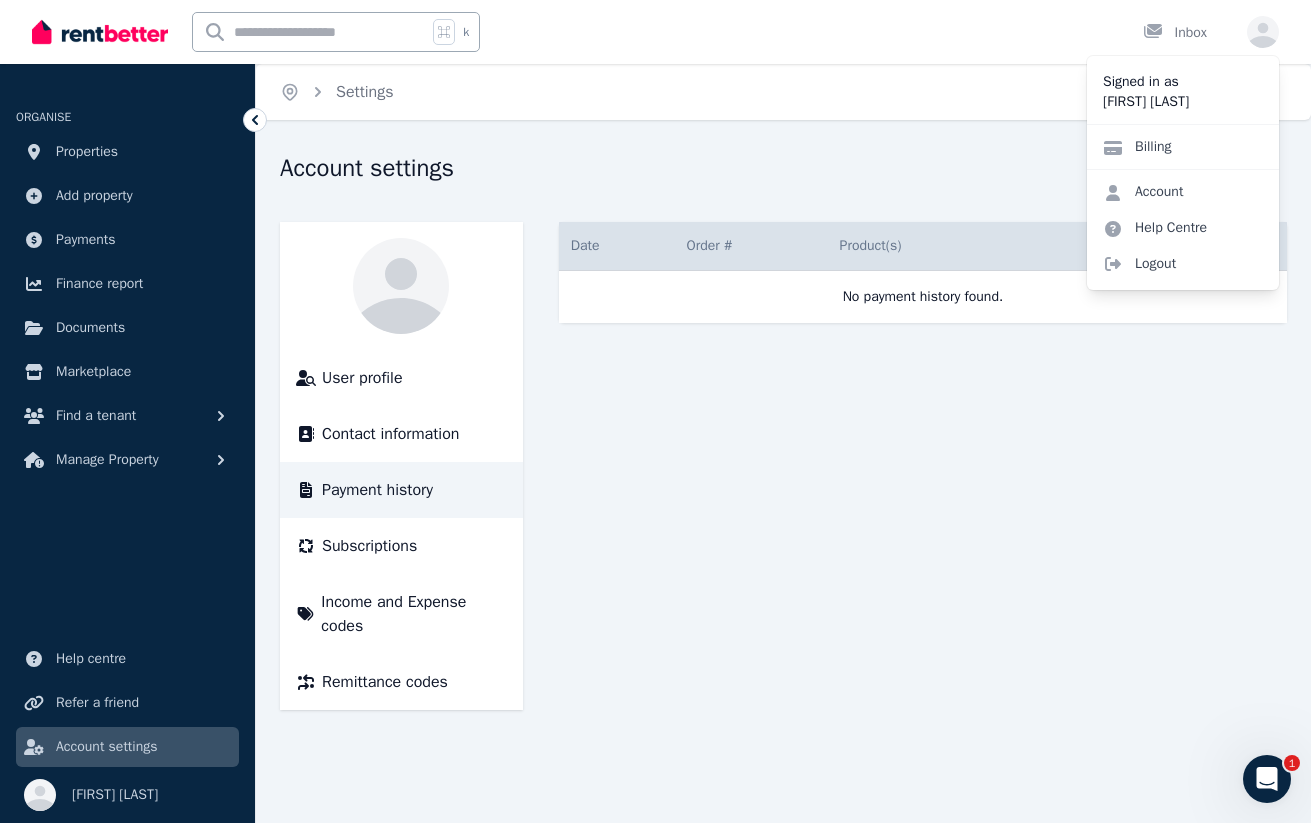 click on "Date Order # Order & Product(s) Product(s) Total Receipt No payment history found." at bounding box center [923, 466] 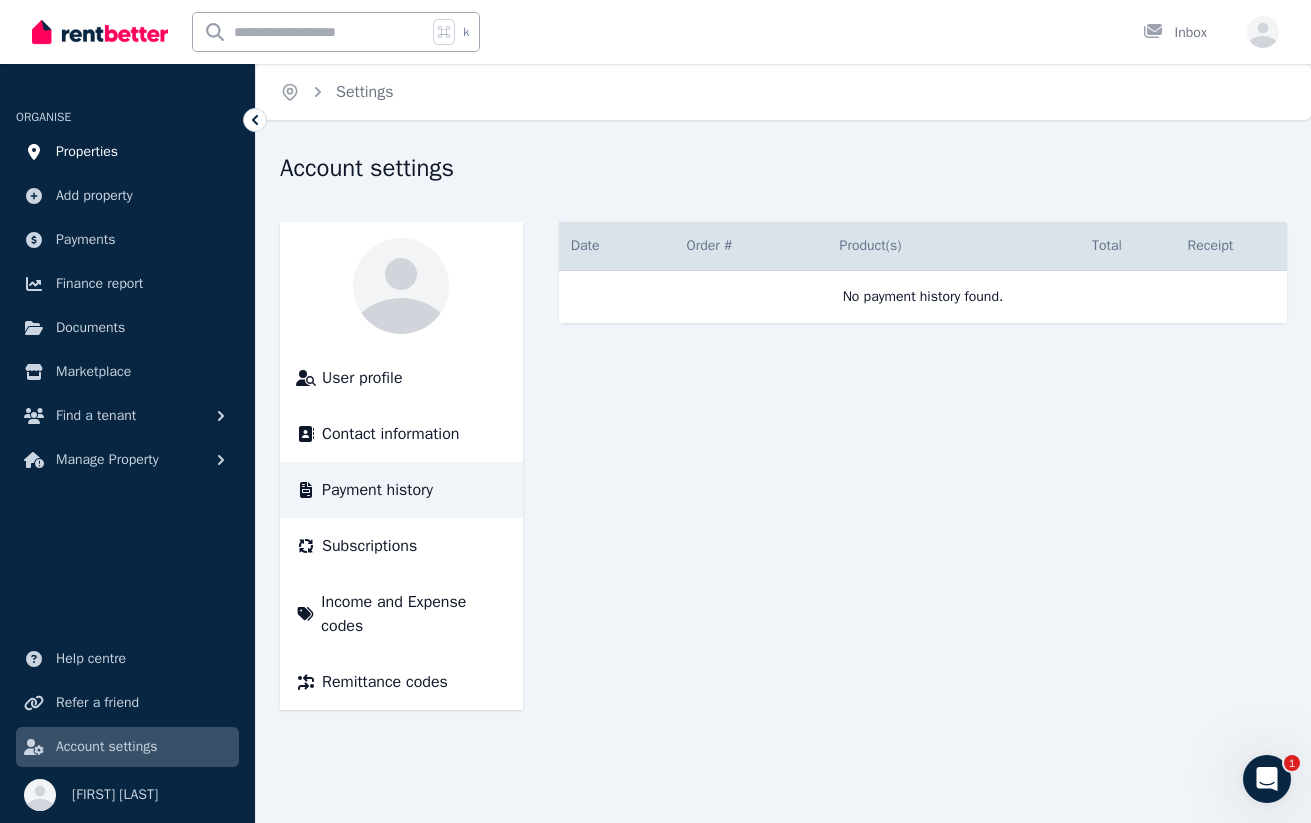 click on "Properties" at bounding box center [87, 152] 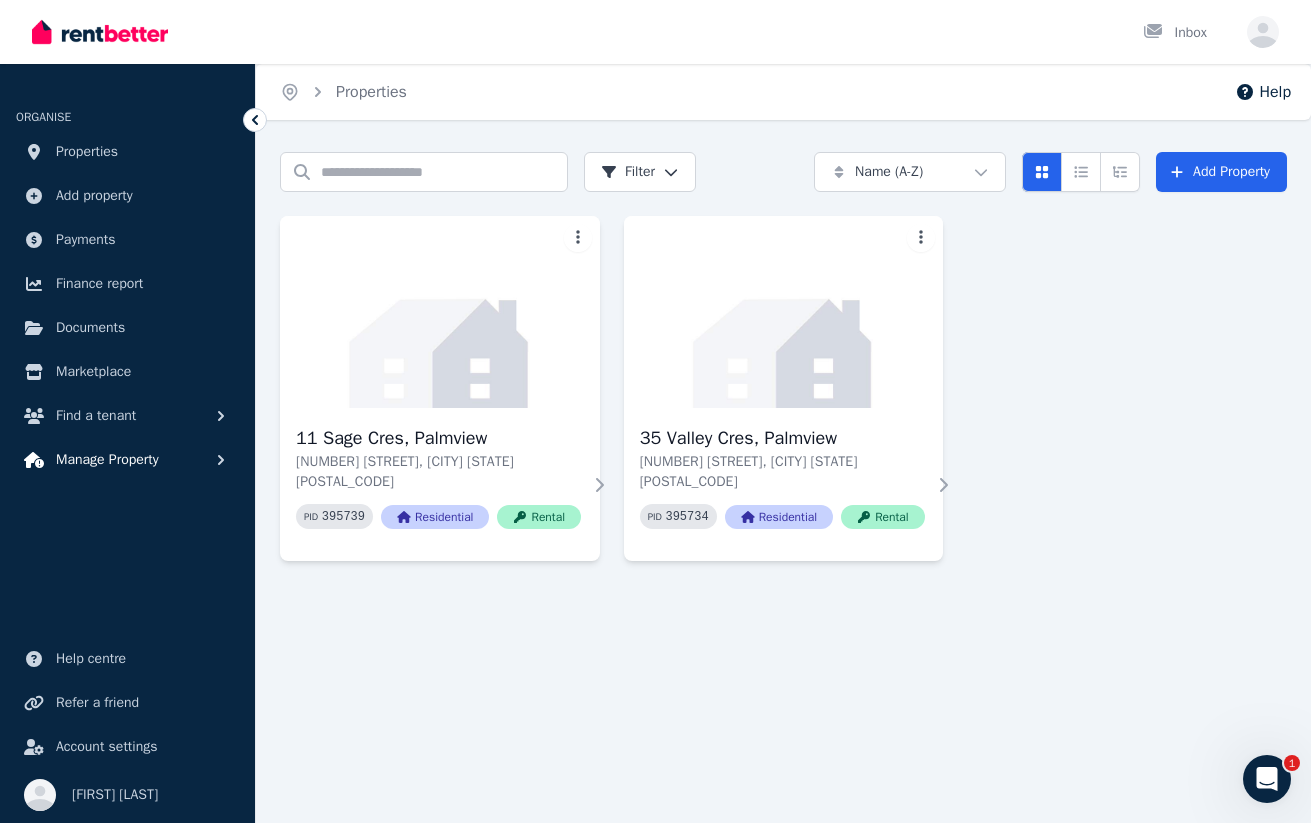 click on "Manage Property" at bounding box center [107, 460] 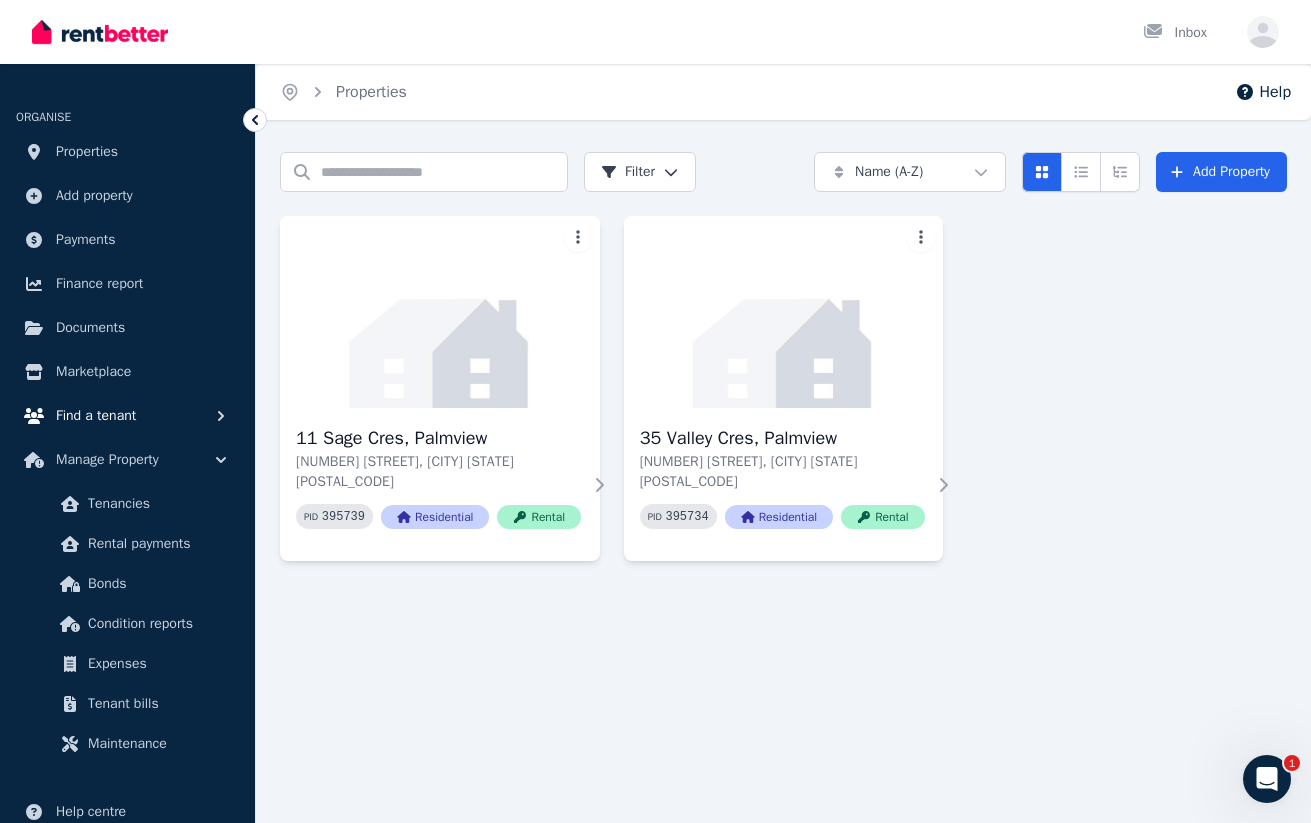 click on "Find a tenant" at bounding box center [96, 416] 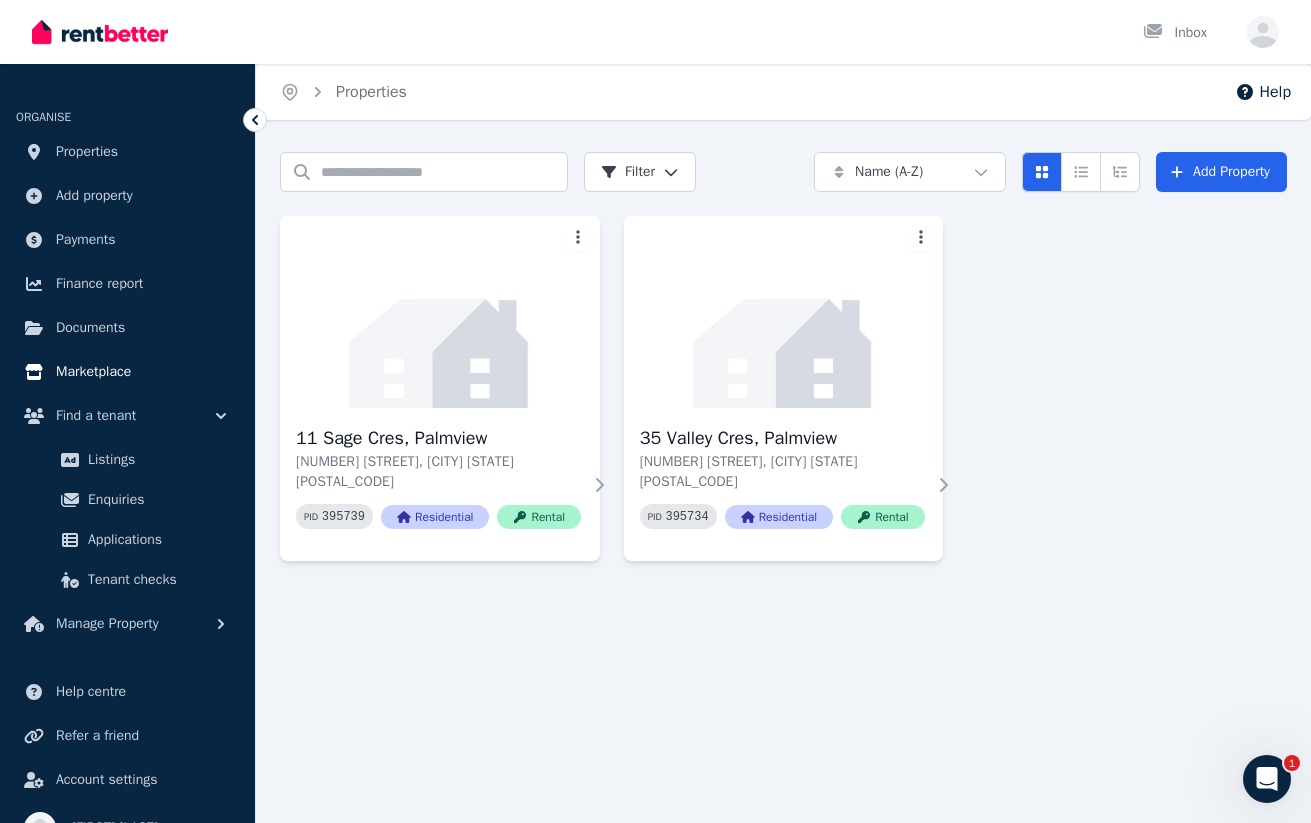 click on "Marketplace" at bounding box center (93, 372) 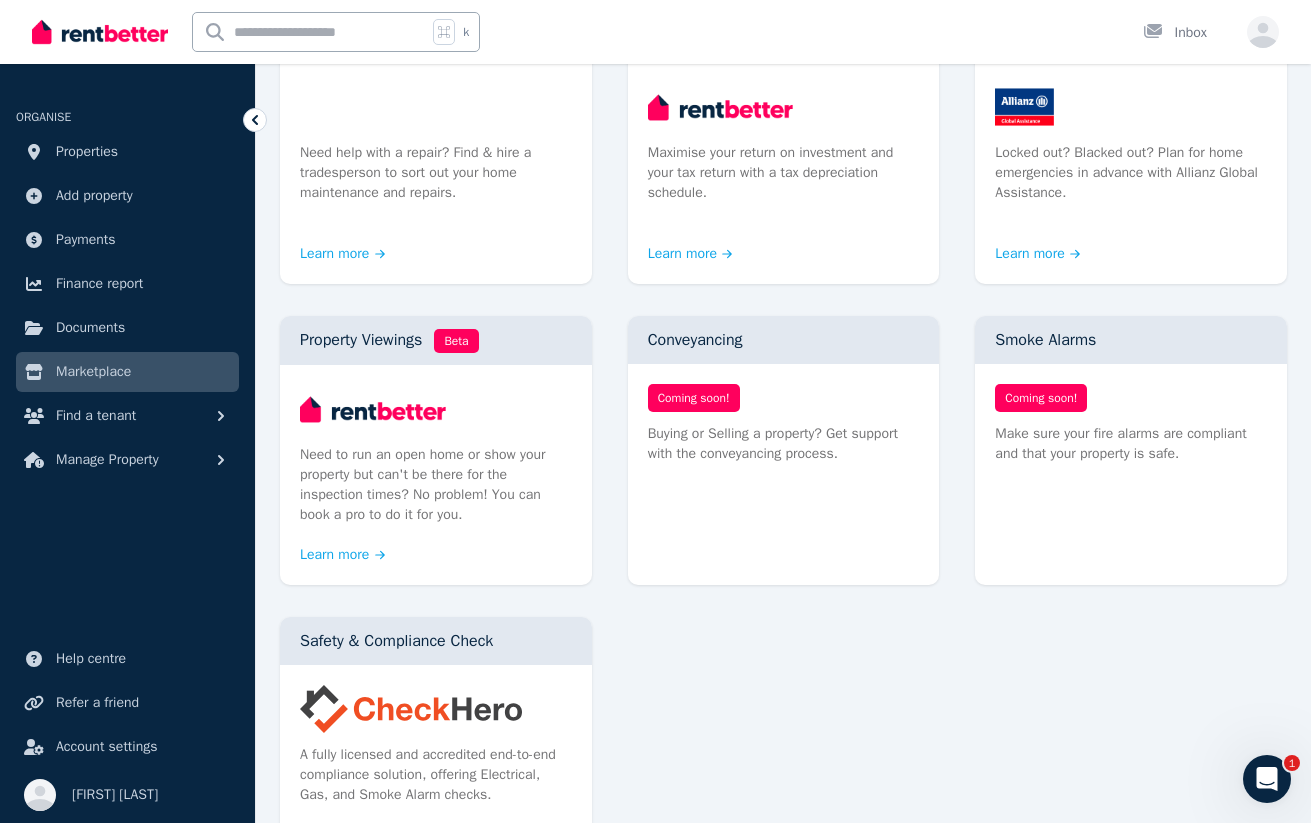 scroll, scrollTop: 892, scrollLeft: 0, axis: vertical 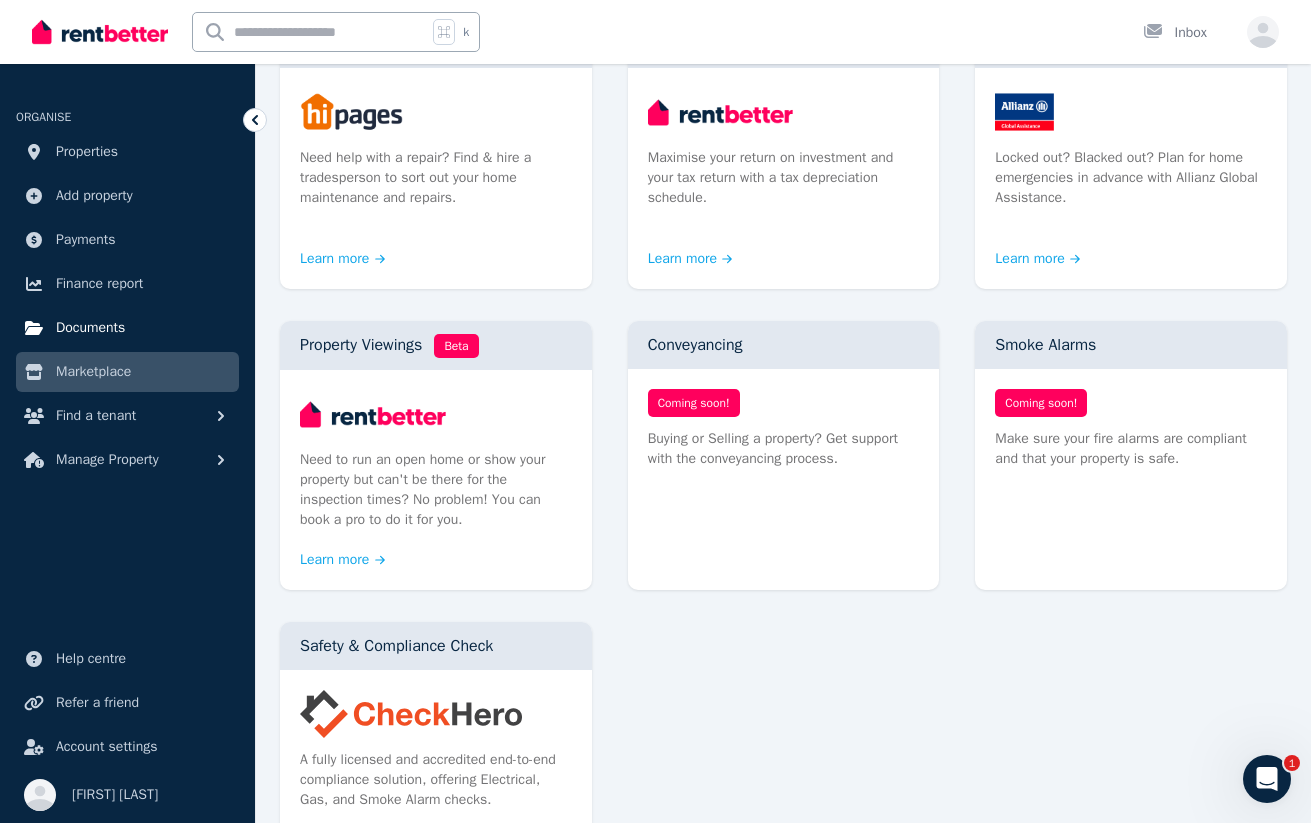 click on "Documents" at bounding box center (90, 328) 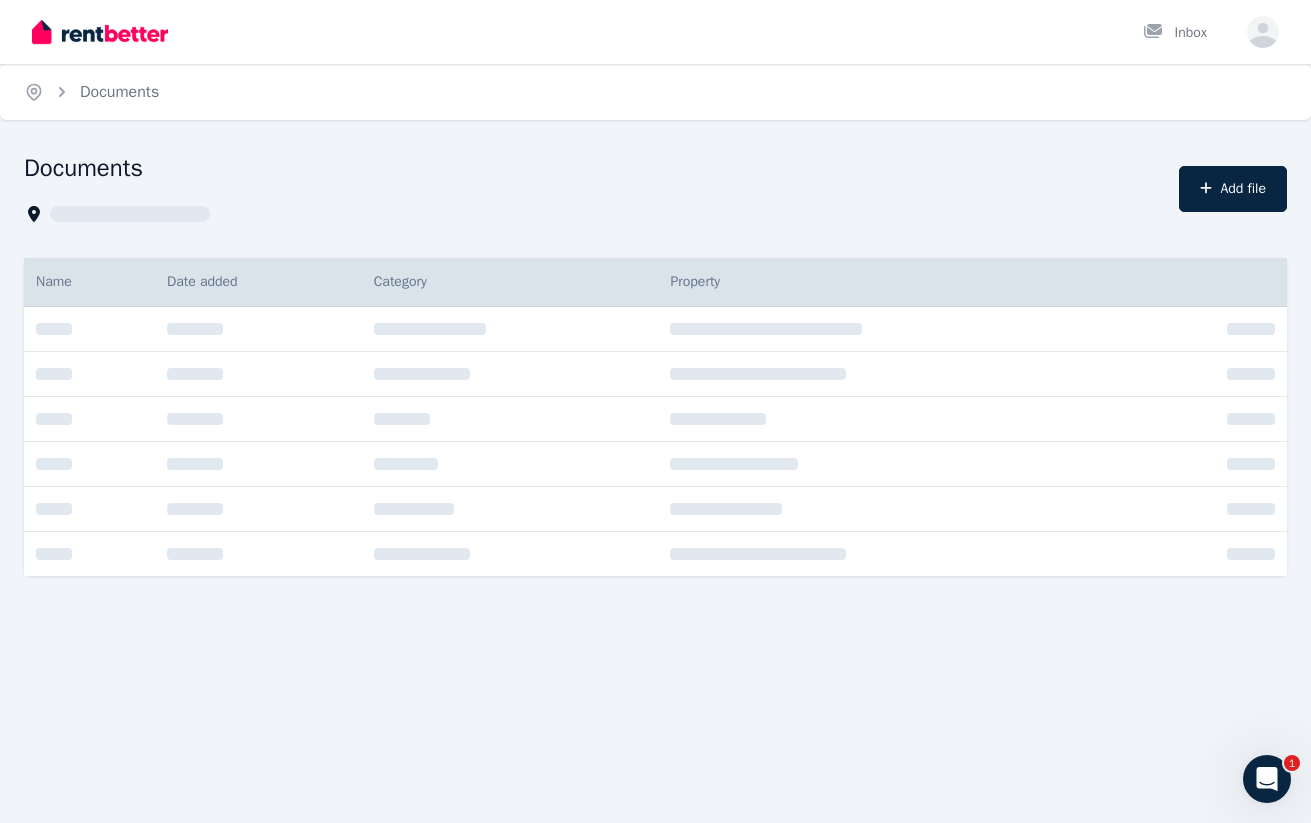 scroll, scrollTop: 0, scrollLeft: 0, axis: both 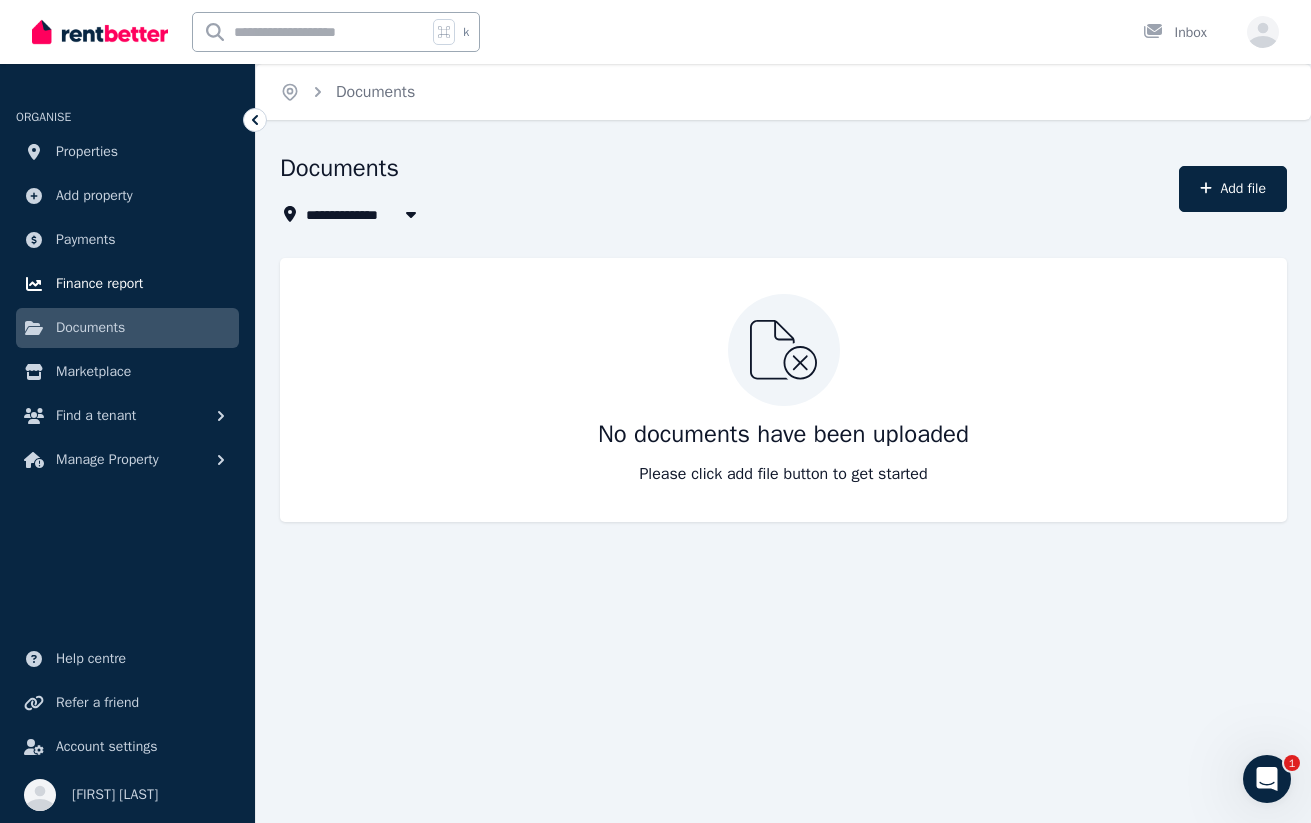 click on "Finance report" at bounding box center [99, 284] 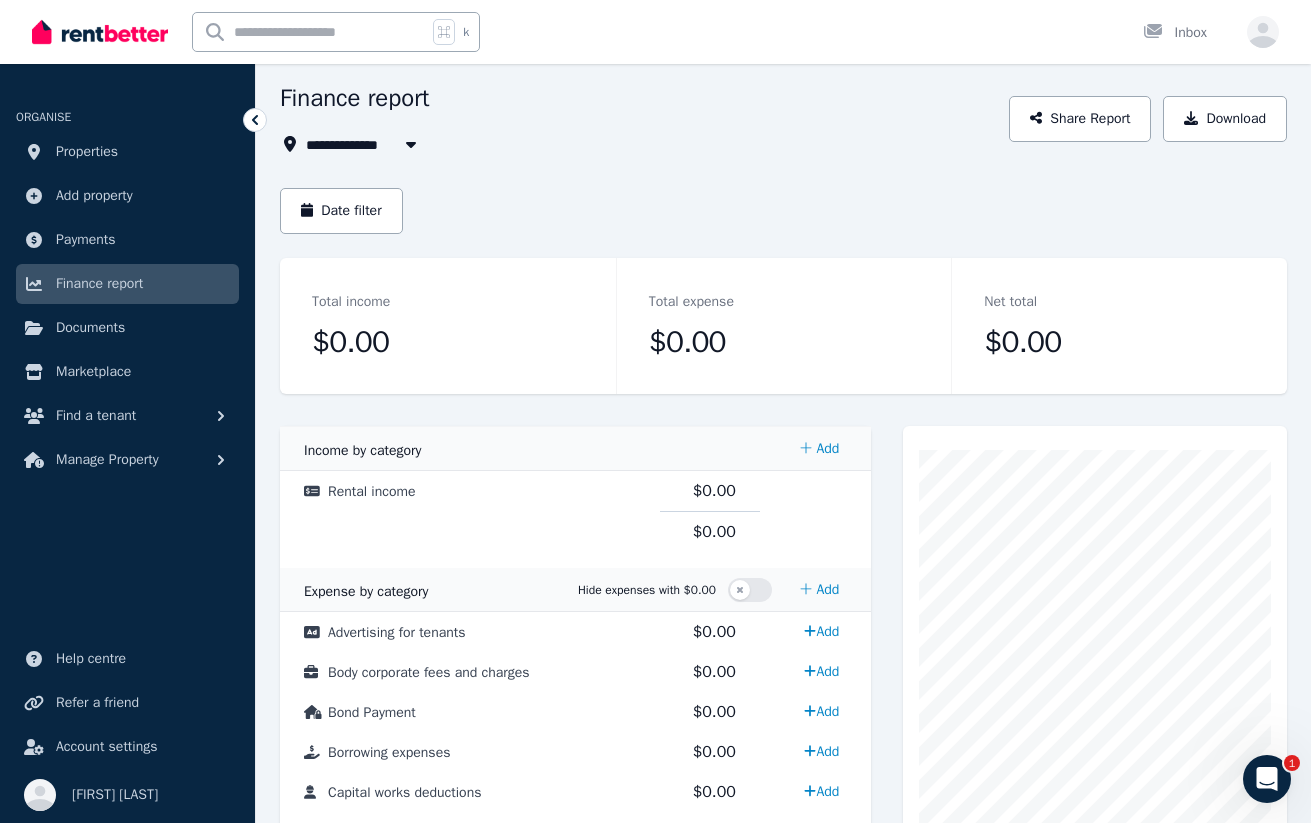 scroll, scrollTop: 0, scrollLeft: 0, axis: both 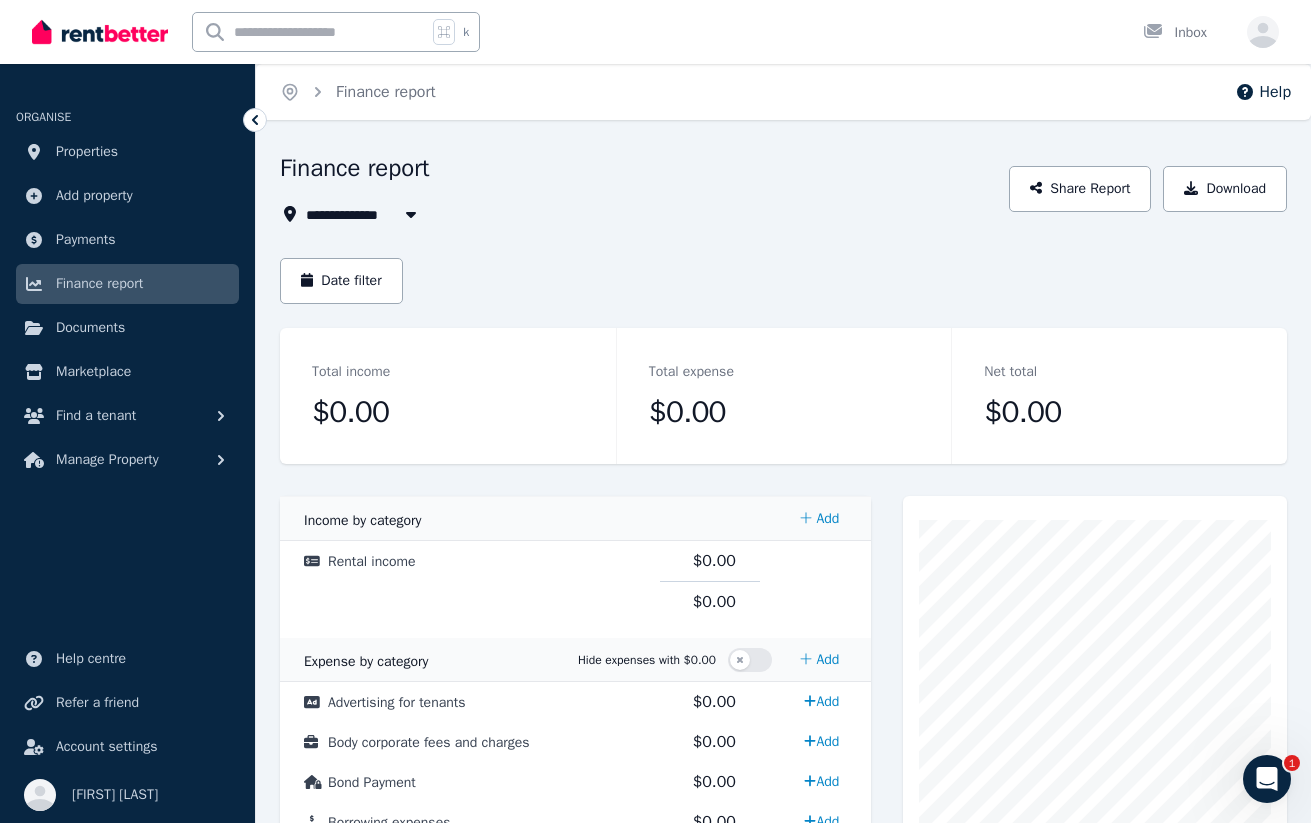 click 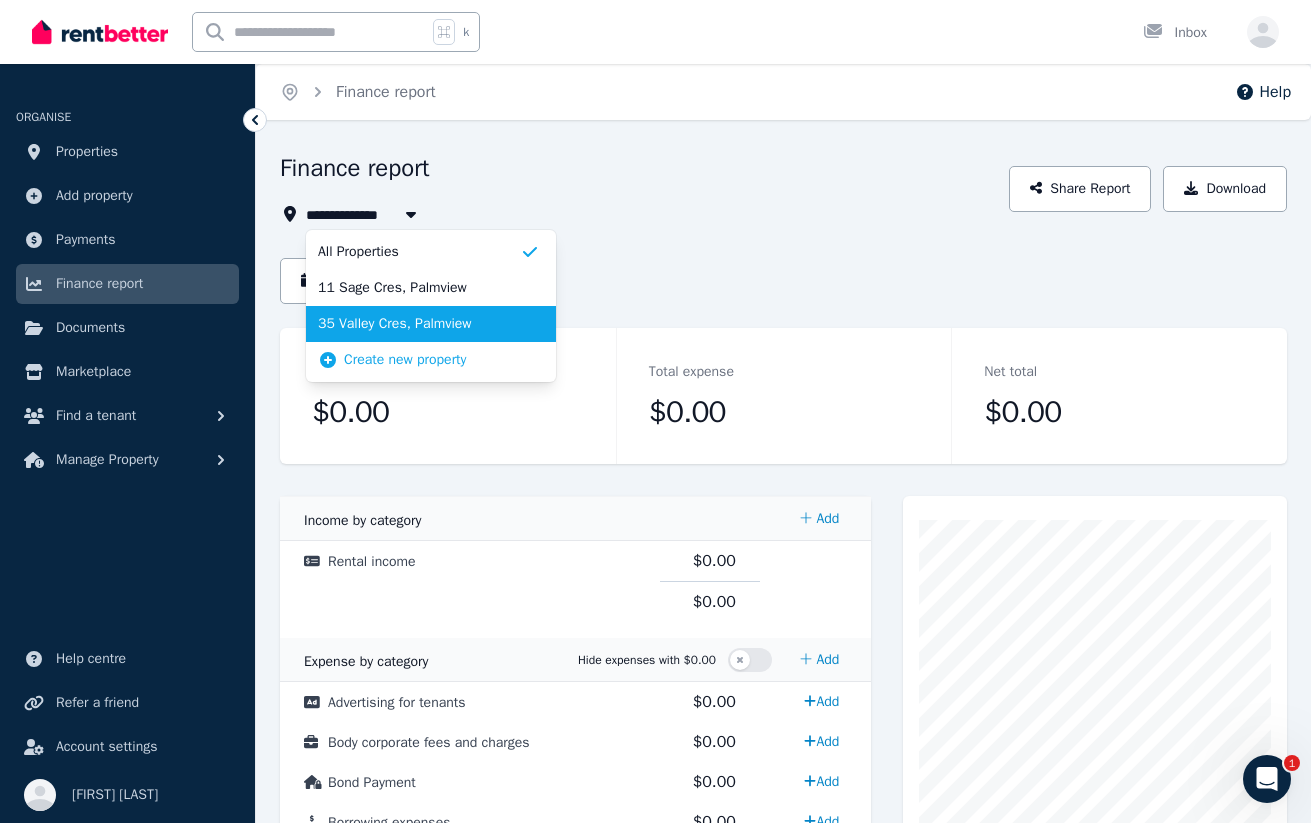 click on "35 Valley Cres, Palmview" at bounding box center (419, 324) 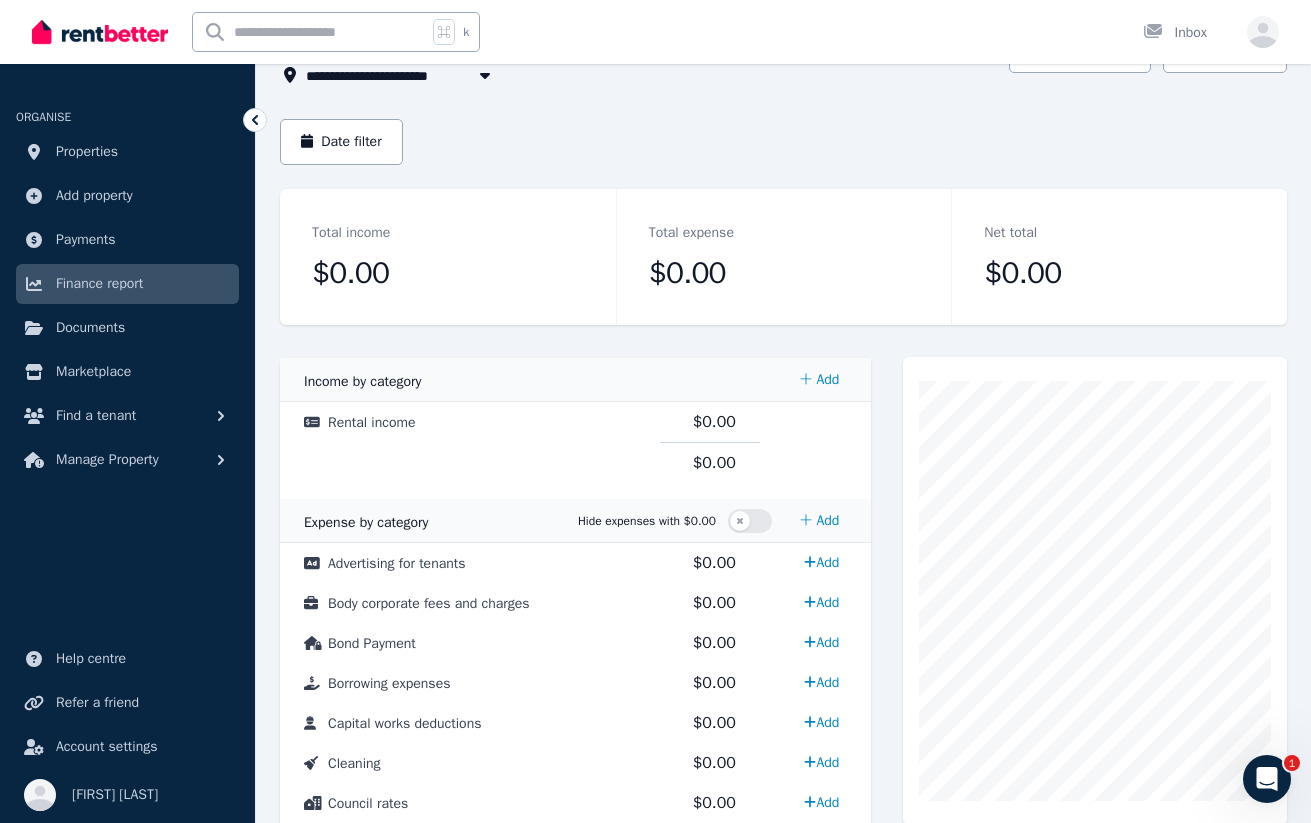 scroll, scrollTop: 0, scrollLeft: 0, axis: both 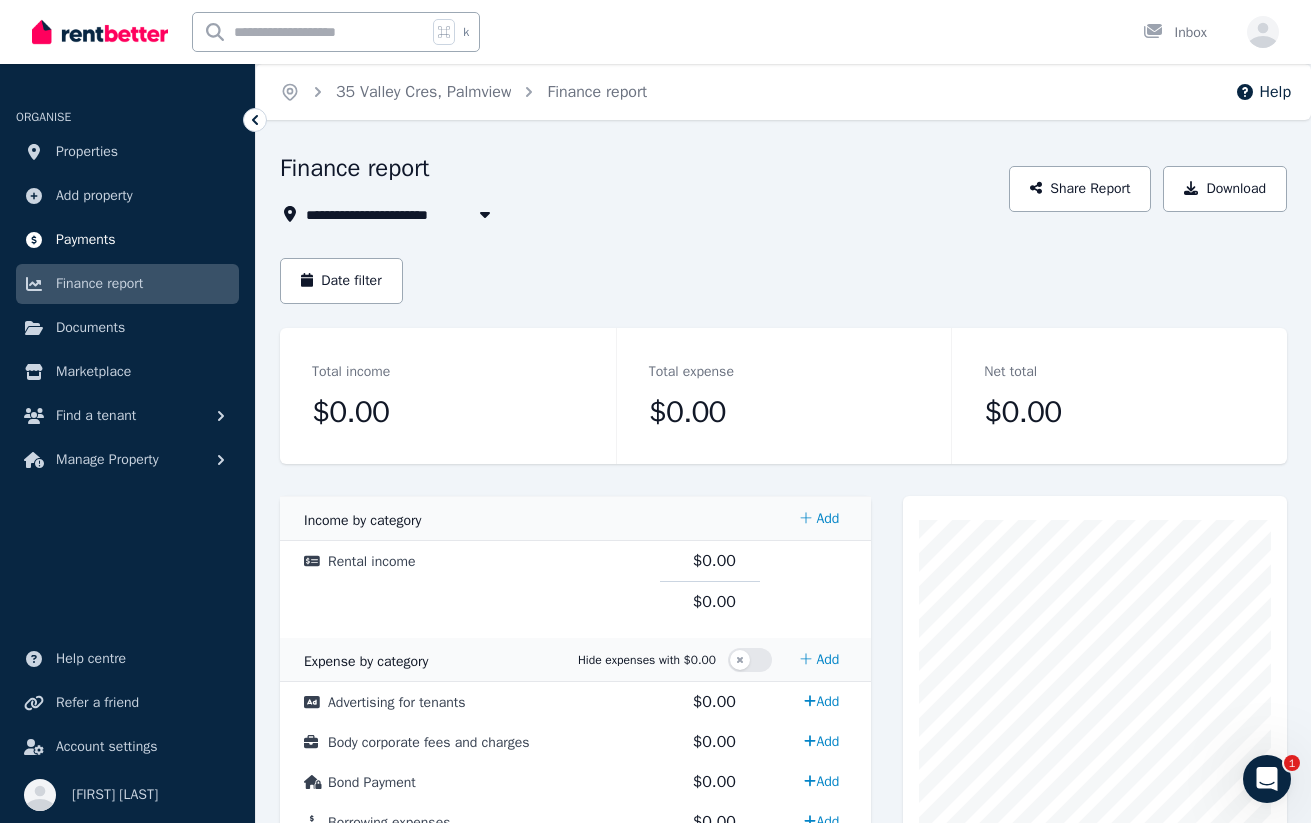 click on "Payments" at bounding box center (86, 240) 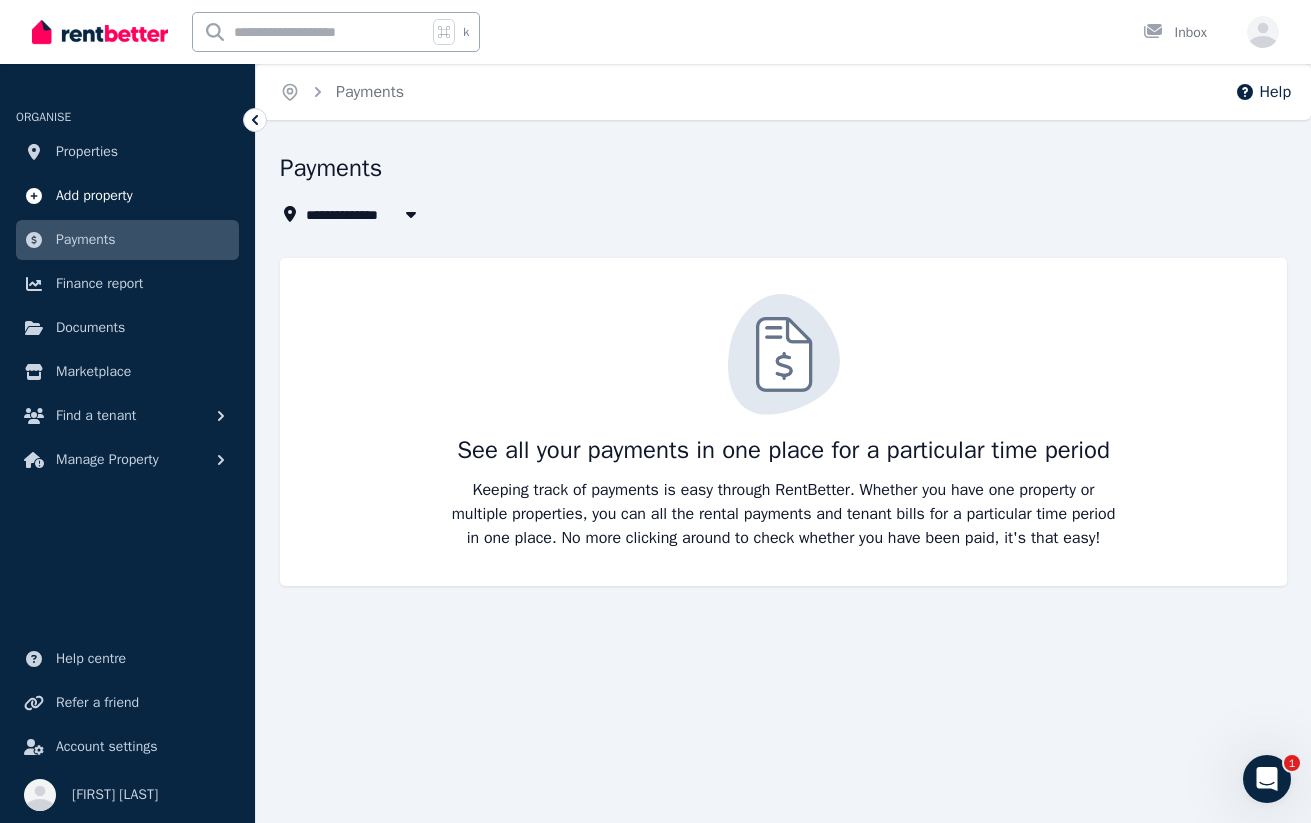click on "Add property" at bounding box center (94, 196) 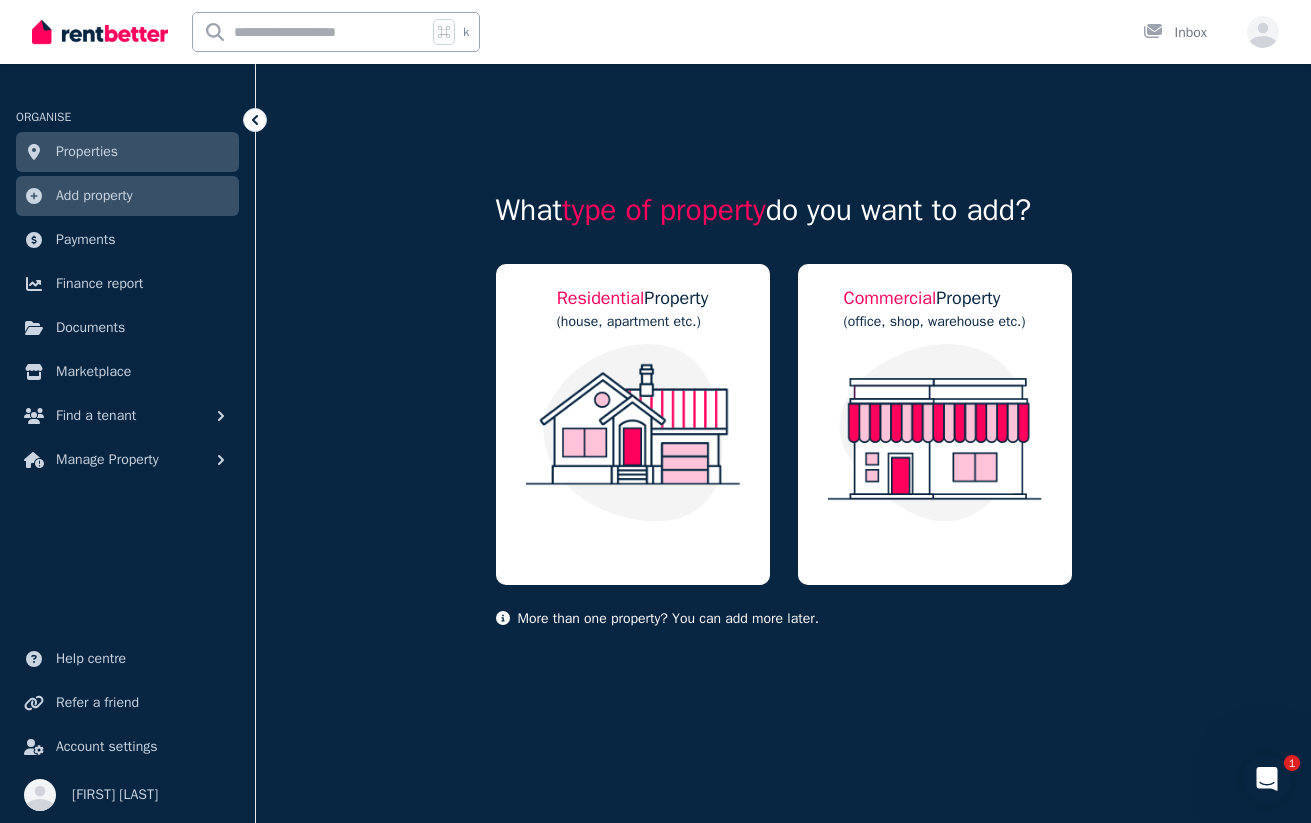 click on "Properties" at bounding box center (87, 152) 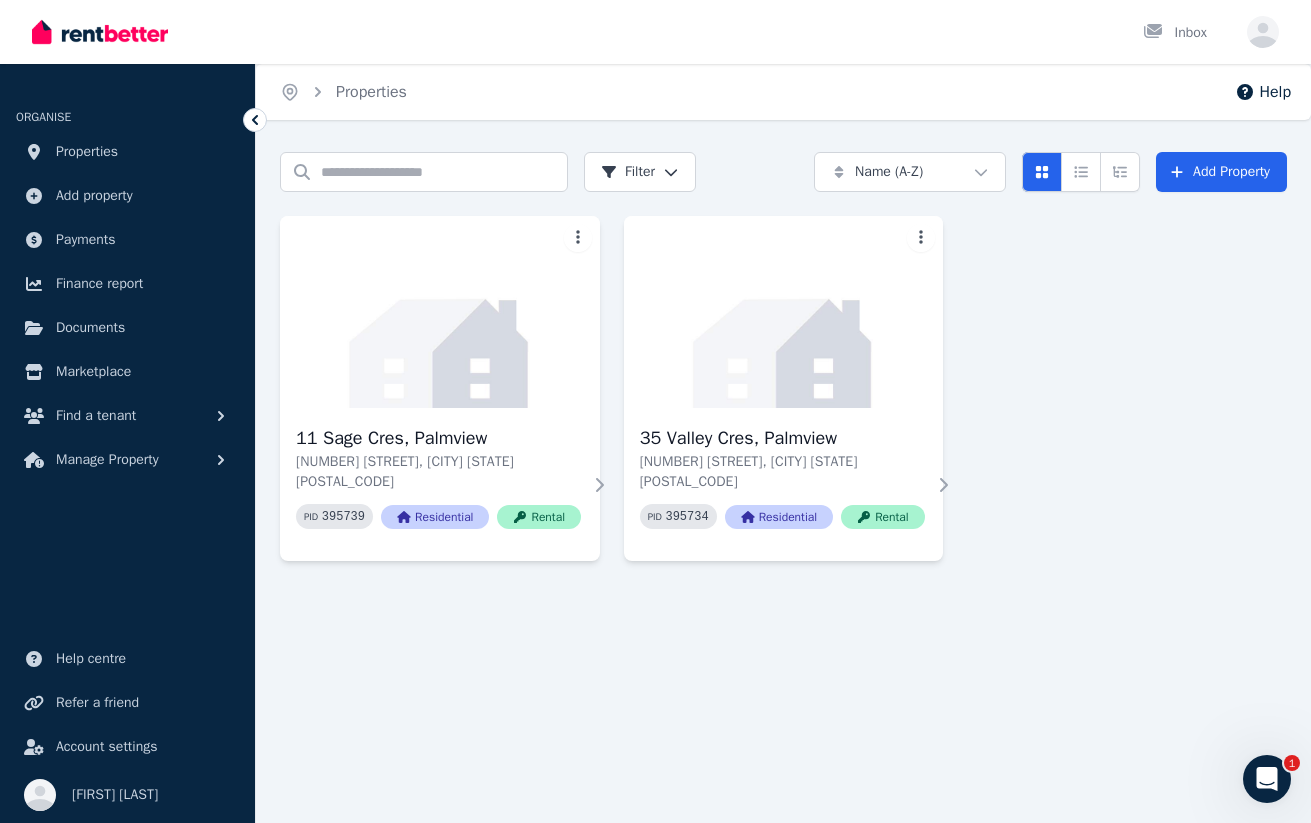 click on "11 Sage Cres, Palmview 11 Sage Cres, Palmview QLD 4553 PID   395739 Residential Rental 35 Valley Cres, Palmview 35 Valley Cres, Palmview QLD 4553 PID   395734 Residential Rental" at bounding box center (783, 388) 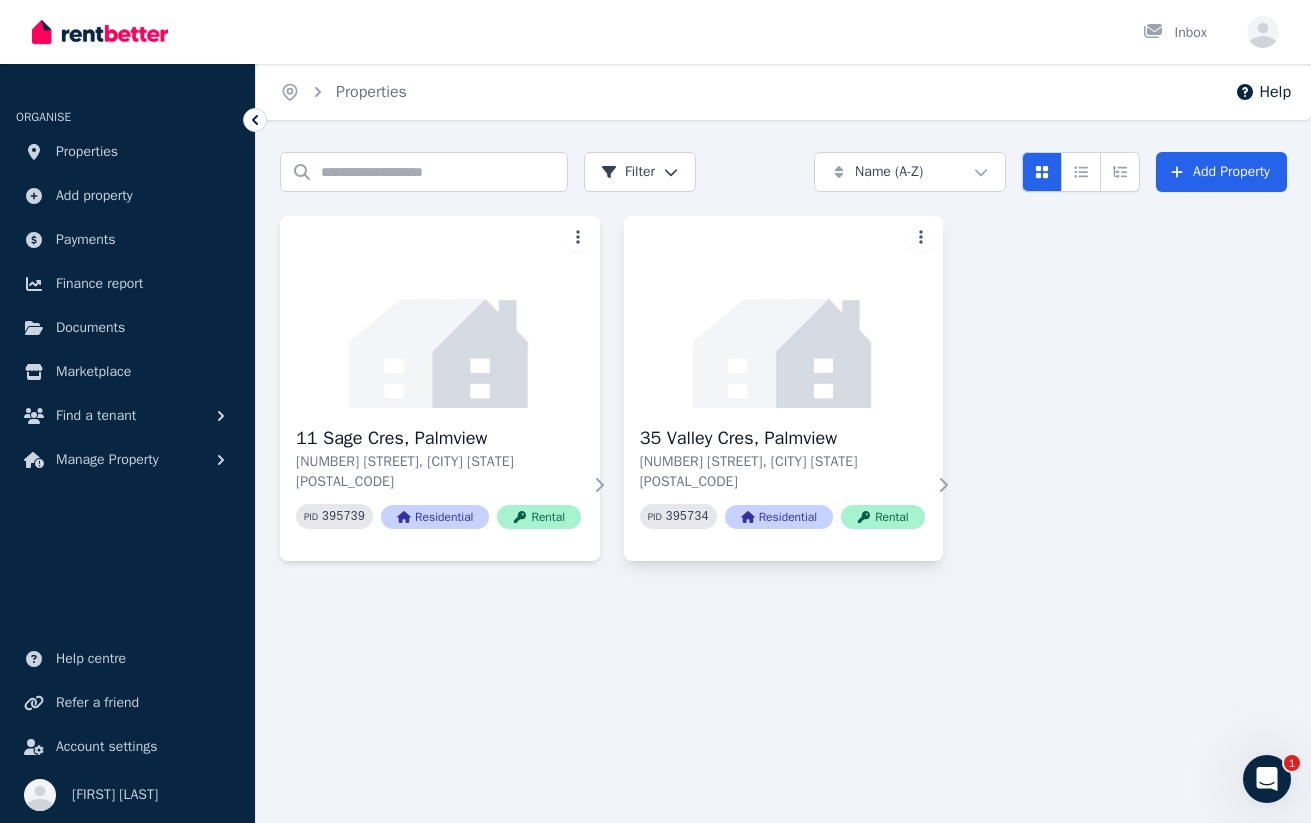 click on "Open main menu Inbox Open user menu ORGANISE Properties Add property Payments Finance report Documents Marketplace Find a tenant Manage Property Help centre Refer a friend Account settings Your profile Victoria Whitbread Home Properties Help Search properties Filter Name (A-Z) Add Property 11 Sage Cres, Palmview 11 Sage Cres, Palmview QLD 4553 PID   395739 Residential Rental 35 Valley Cres, Palmview 35 Valley Cres, Palmview QLD 4553 PID   395734 Residential Rental /portal
1" at bounding box center [655, 411] 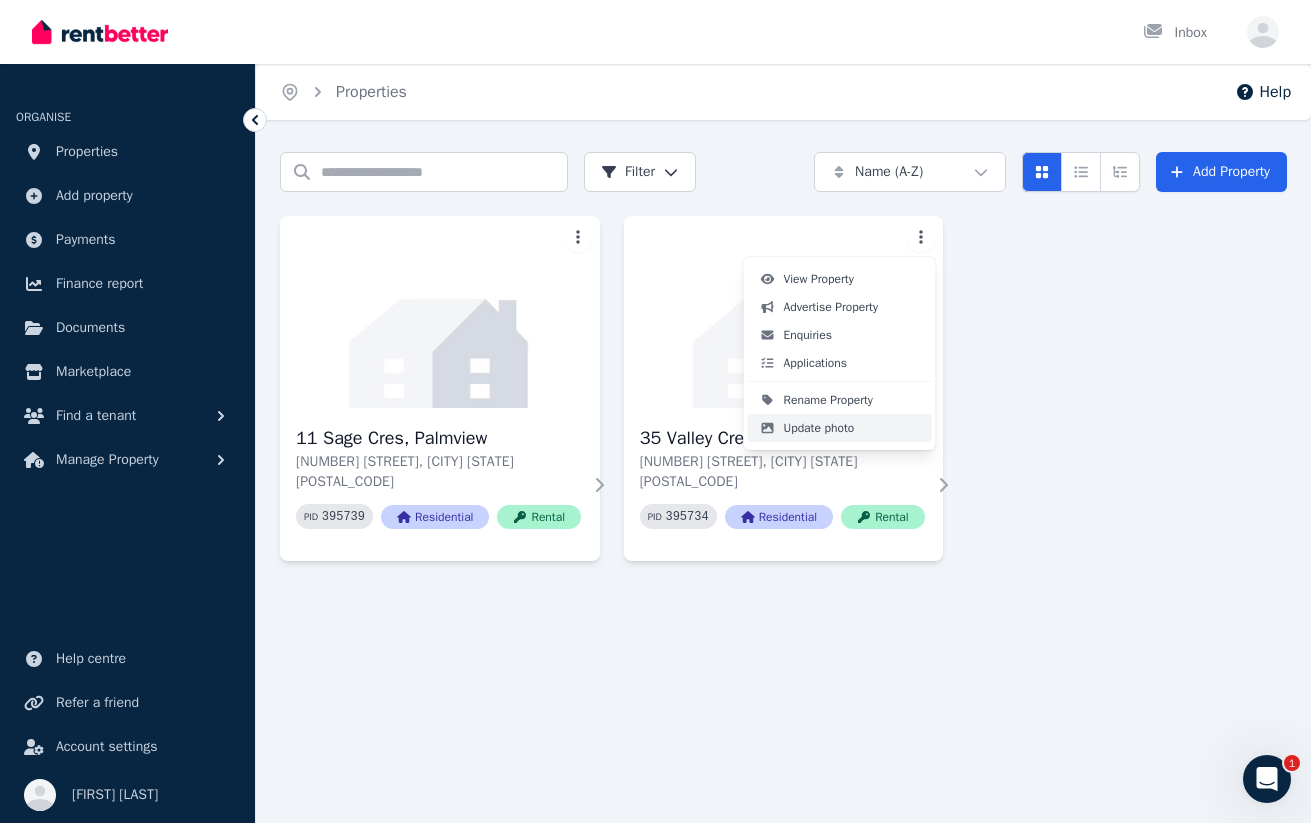 click on "Update photo" at bounding box center [840, 428] 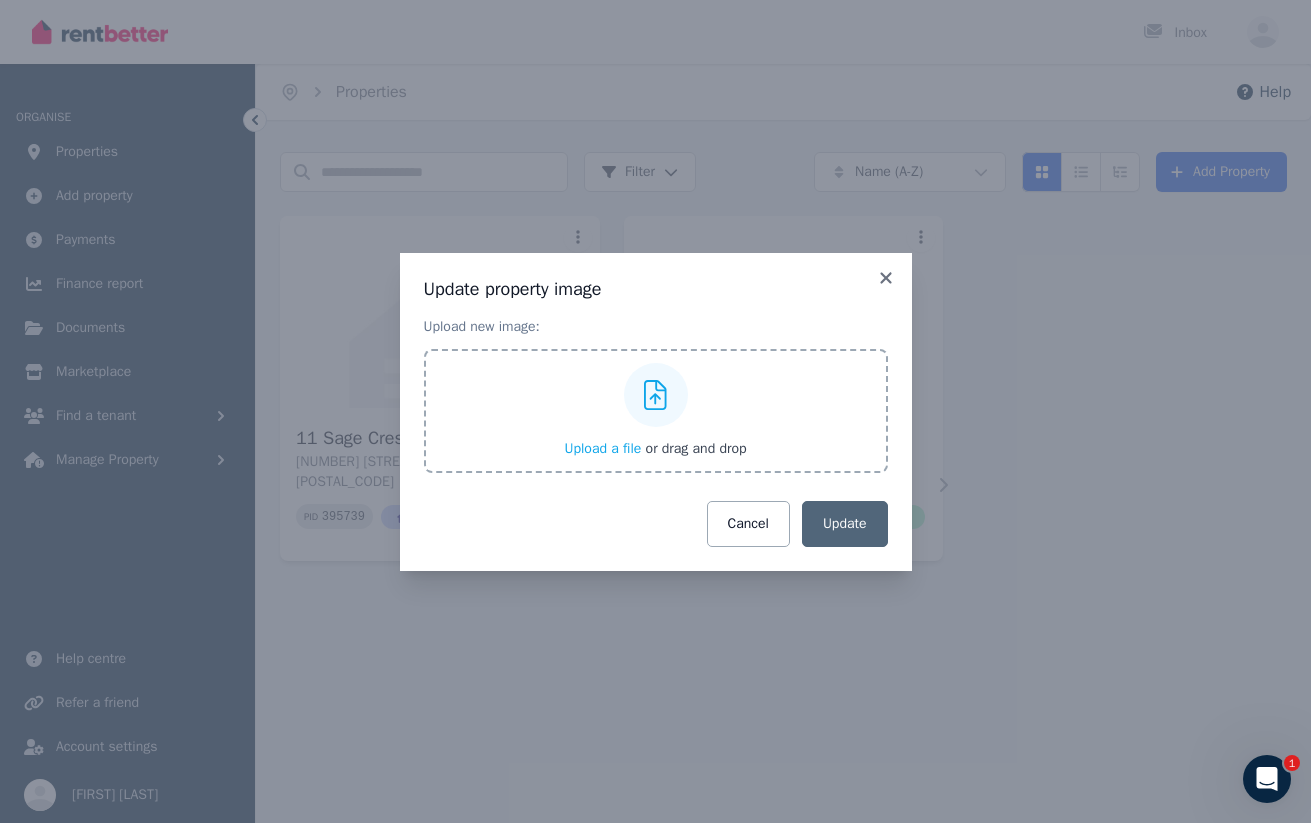click 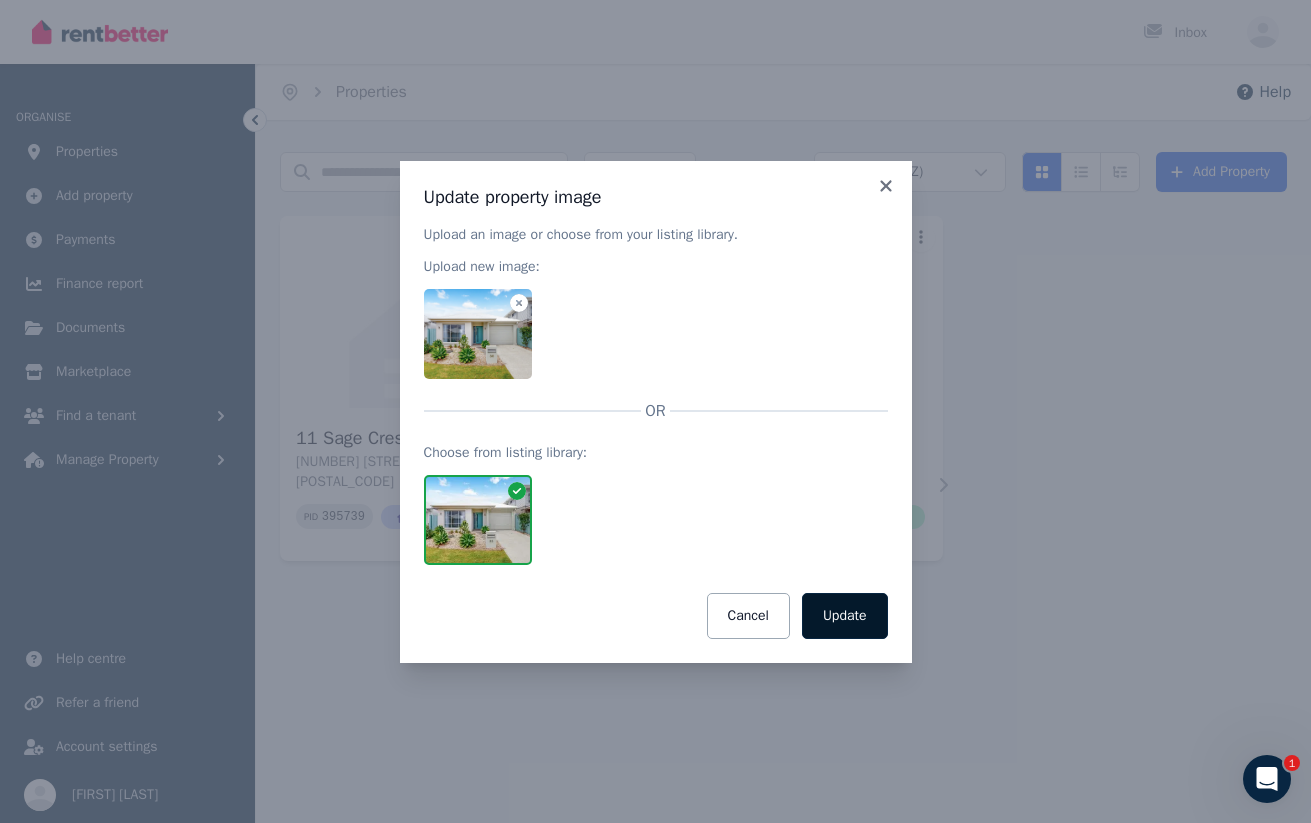 click on "Update" at bounding box center (845, 616) 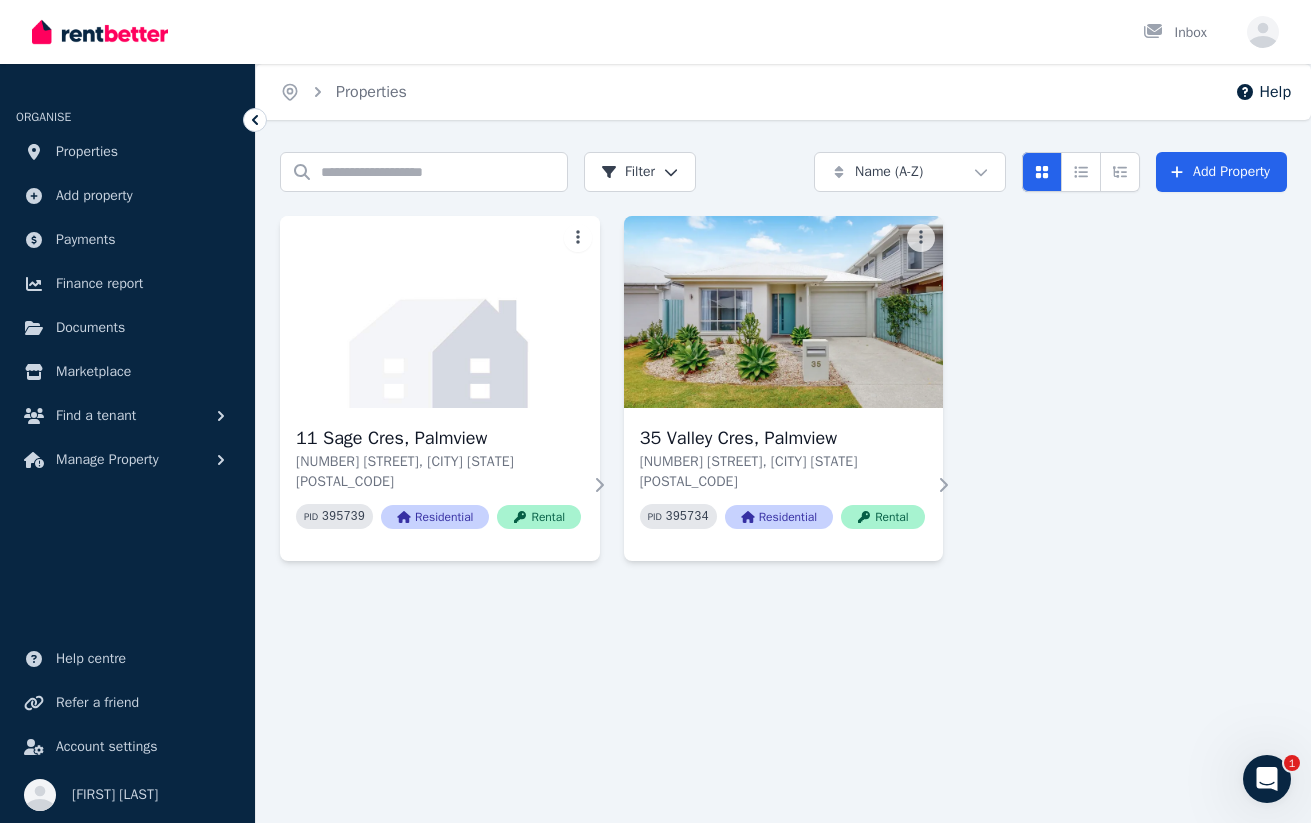 click on "11 Sage Cres, Palmview 11 Sage Cres, Palmview QLD 4553 PID   395739 Residential Rental 35 Valley Cres, Palmview 35 Valley Cres, Palmview QLD 4553 PID   395734 Residential Rental" at bounding box center [783, 388] 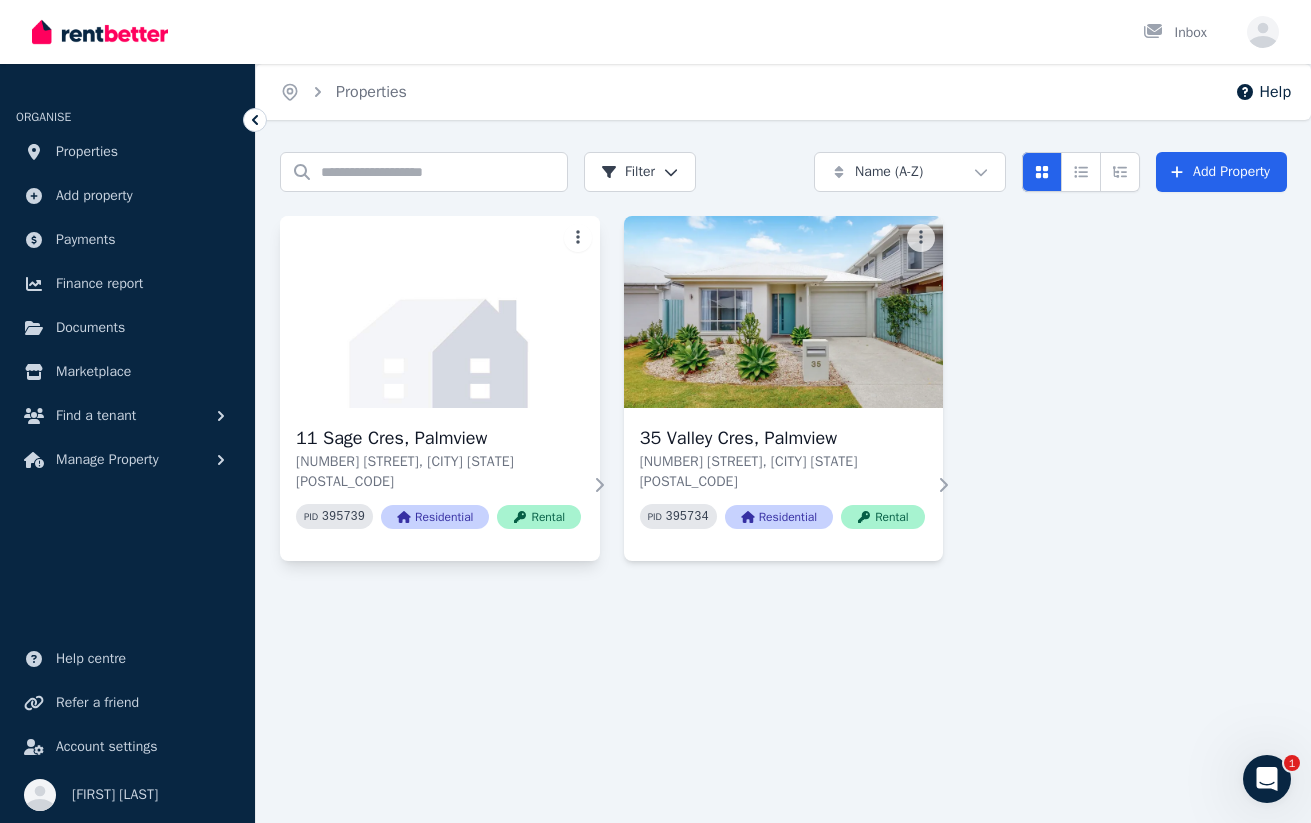 click on "Open main menu Inbox Open user menu ORGANISE Properties Add property Payments Finance report Documents Marketplace Find a tenant Manage Property Help centre Refer a friend Account settings Your profile Victoria Whitbread Home Properties Help Search properties Filter Name (A-Z) Add Property 11 Sage Cres, Palmview 11 Sage Cres, Palmview QLD 4553 PID   395739 Residential Rental 35 Valley Cres, Palmview 35 Valley Cres, Palmview QLD 4553 PID   395734 Residential Rental /portal
1" at bounding box center [655, 411] 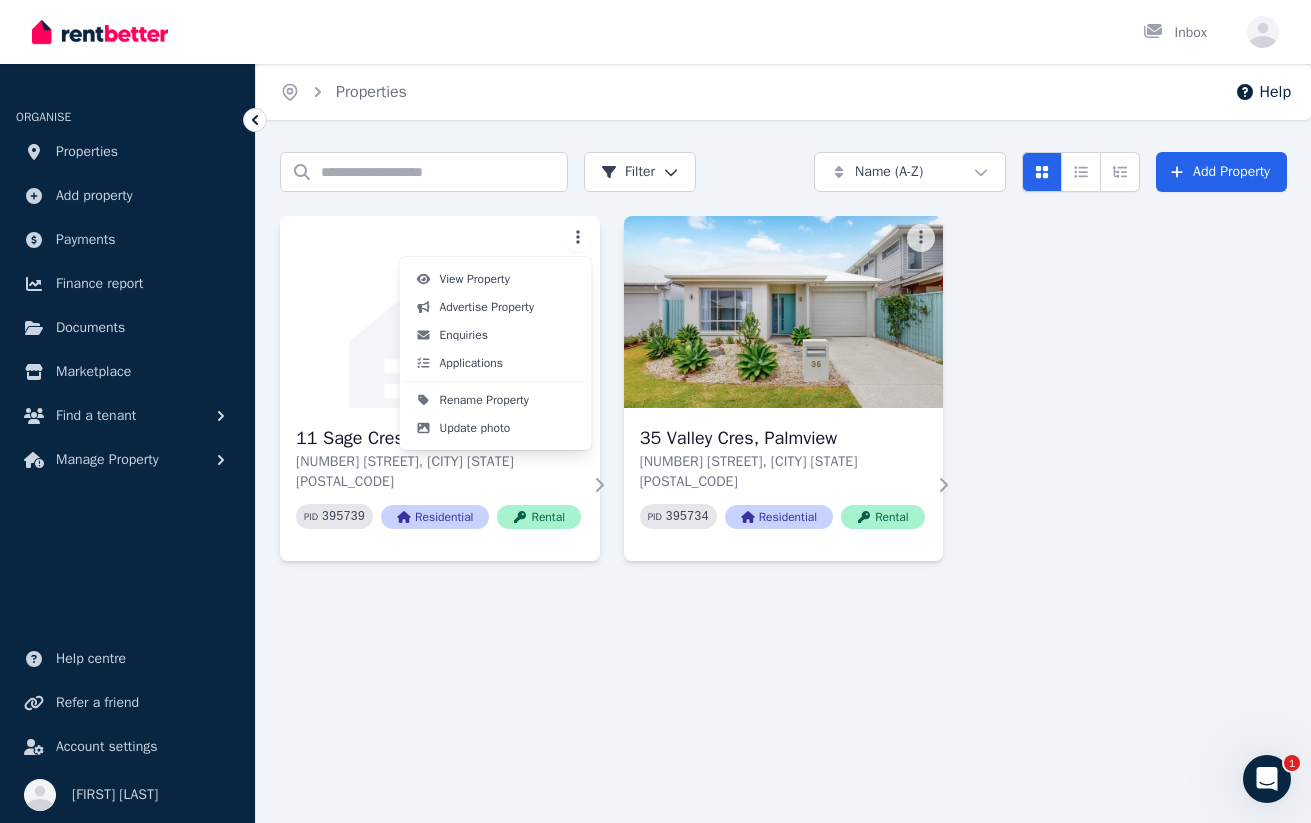 click on "Open main menu Inbox Open user menu ORGANISE Properties Add property Payments Finance report Documents Marketplace Find a tenant Manage Property Help centre Refer a friend Account settings Your profile Victoria Whitbread Home Properties Help Search properties Filter Name (A-Z) Add Property 11 Sage Cres, Palmview 11 Sage Cres, Palmview QLD 4553 PID   395739 Residential Rental 35 Valley Cres, Palmview 35 Valley Cres, Palmview QLD 4553 PID   395734 Residential Rental /portal
1 View Property Advertise Property Enquiries Applications Rename Property Update photo" at bounding box center [655, 411] 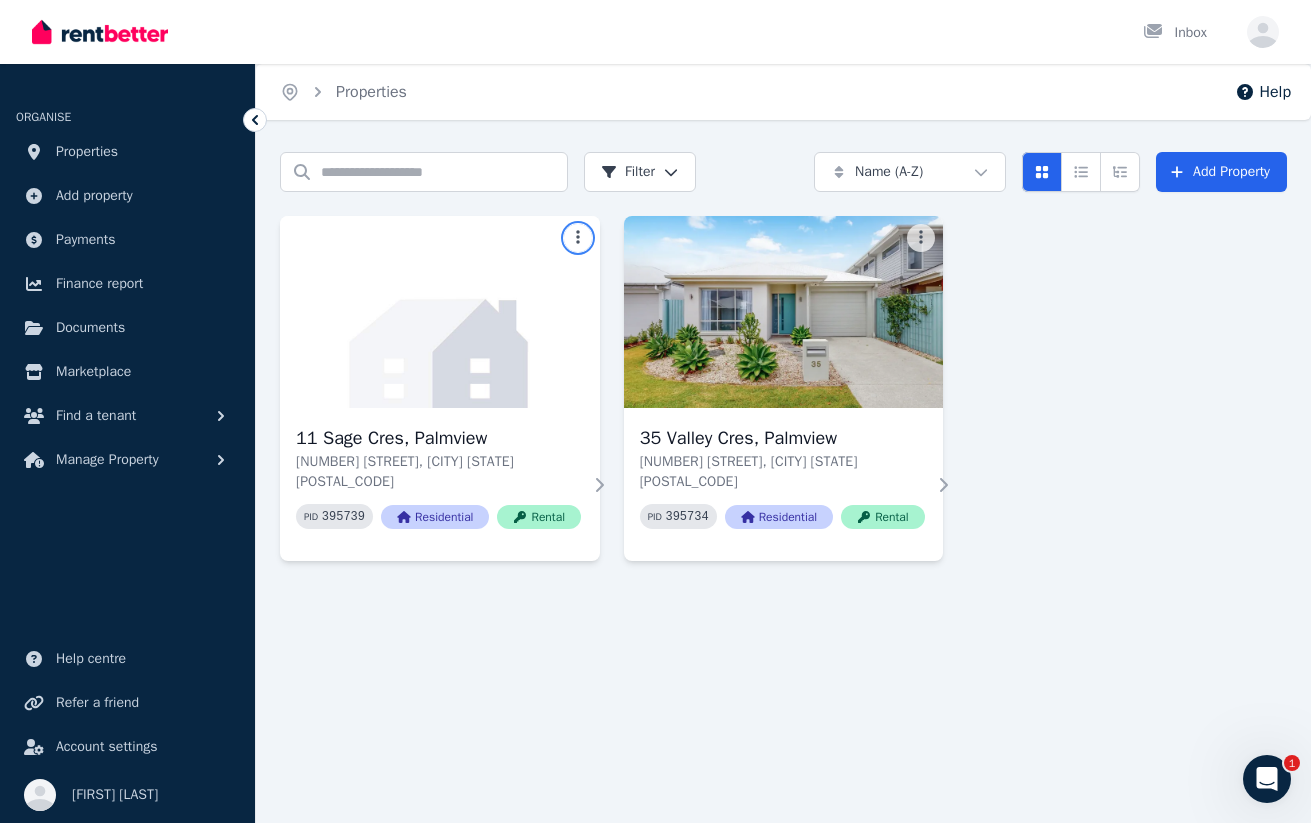 type 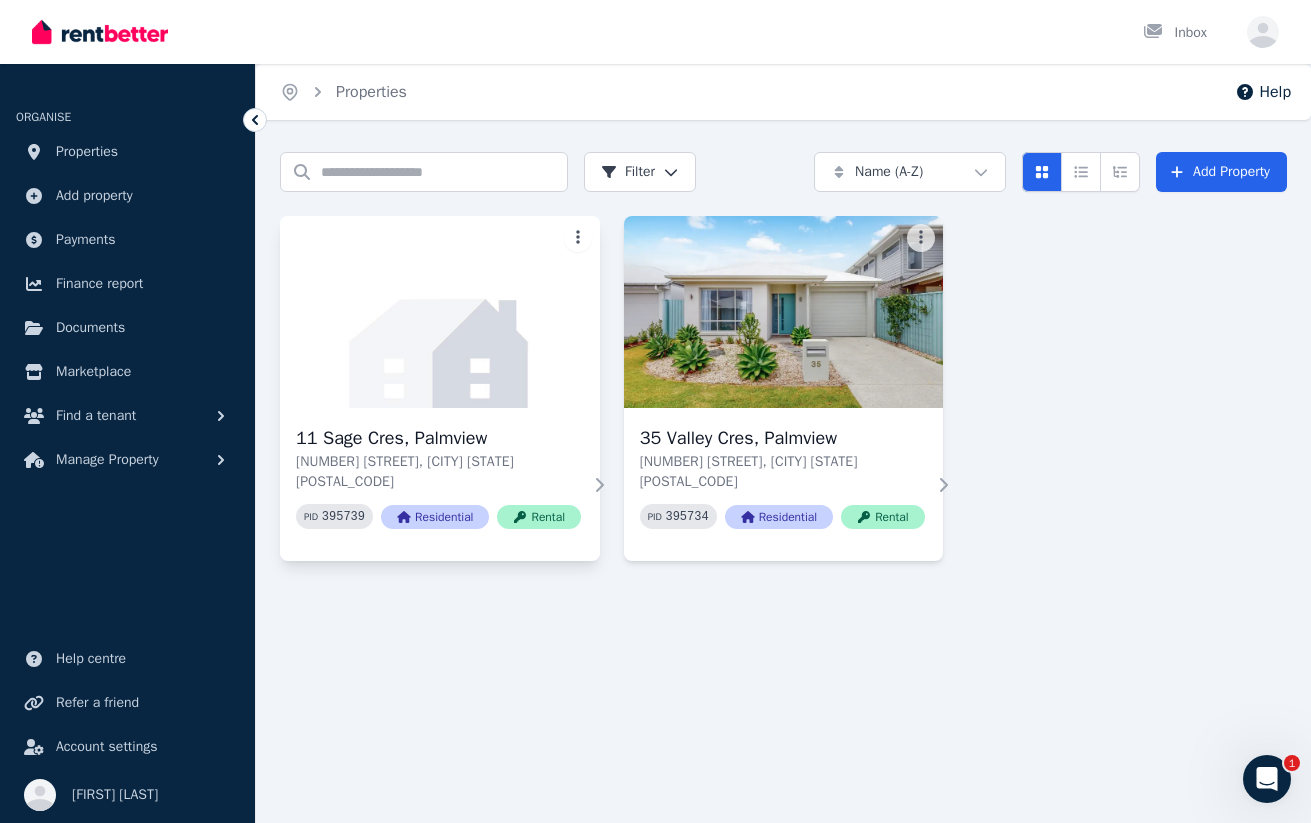 click on "Open main menu Inbox Open user menu ORGANISE Properties Add property Payments Finance report Documents Marketplace Find a tenant Manage Property Help centre Refer a friend Account settings Your profile Victoria Whitbread Home Properties Help Search properties Filter Name (A-Z) Add Property 11 Sage Cres, Palmview 11 Sage Cres, Palmview QLD 4553 PID   395739 Residential Rental 35 Valley Cres, Palmview 35 Valley Cres, Palmview QLD 4553 PID   395734 Residential Rental /portal
1" at bounding box center [655, 411] 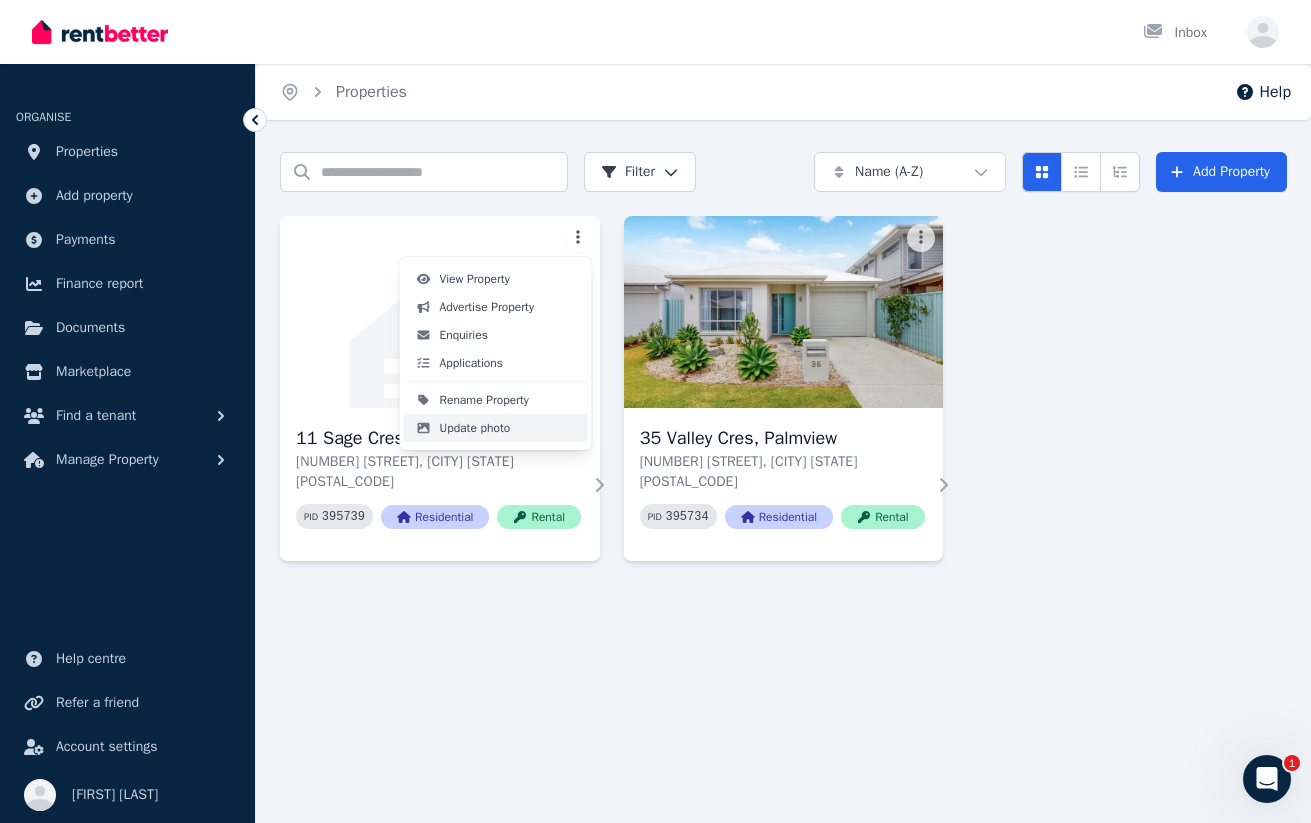 click on "Update photo" at bounding box center (475, 428) 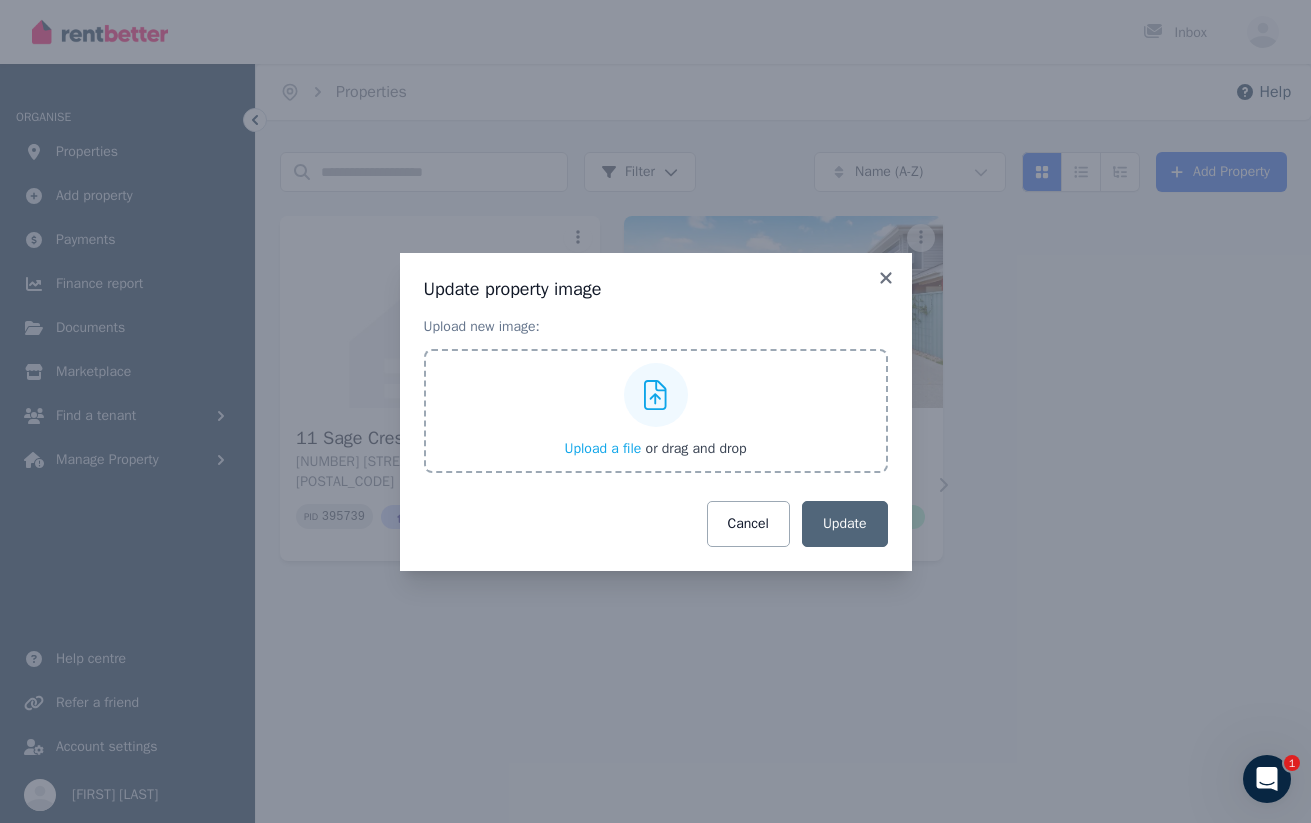 click 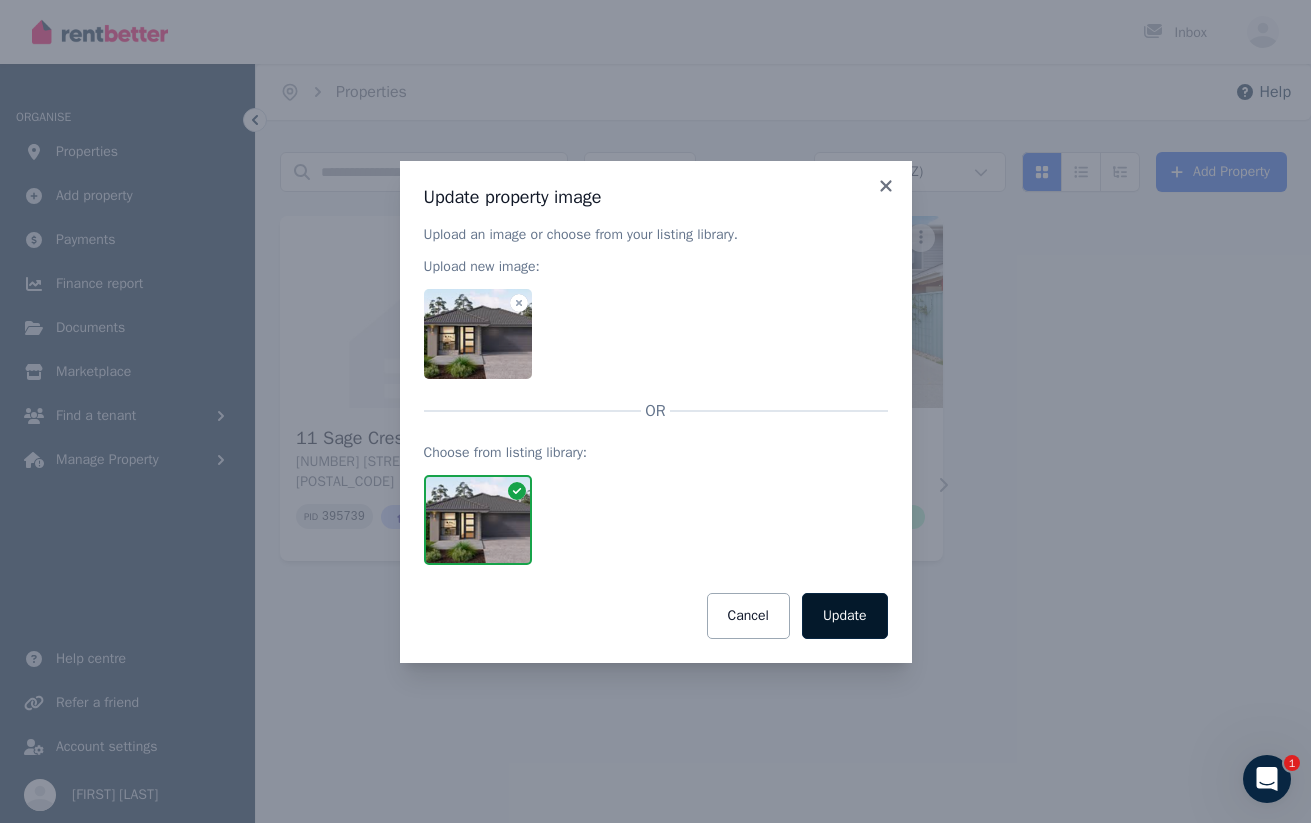 click on "Update" at bounding box center [845, 616] 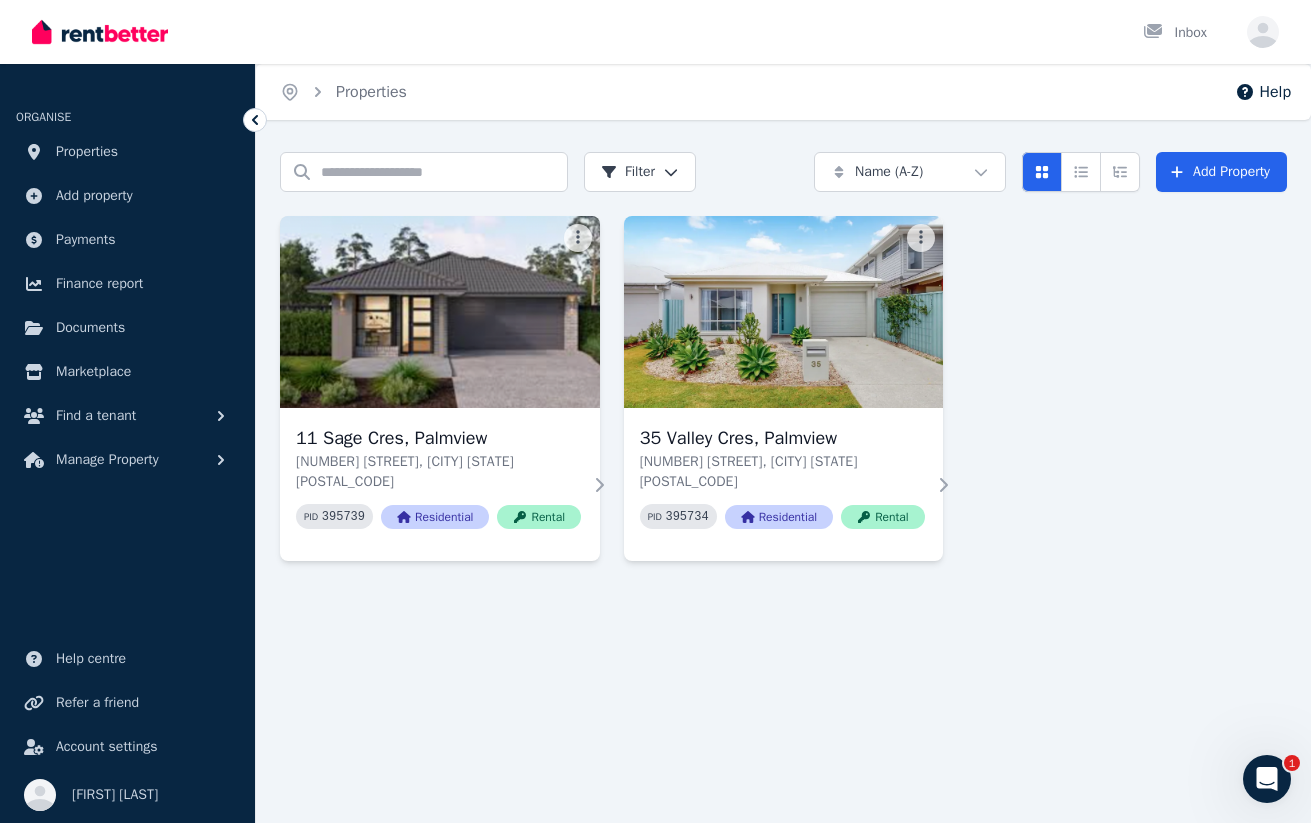 click on "11 Sage Cres, Palmview 11 Sage Cres, Palmview QLD 4553 PID   395739 Residential Rental 35 Valley Cres, Palmview 35 Valley Cres, Palmview QLD 4553 PID   395734 Residential Rental" at bounding box center [783, 388] 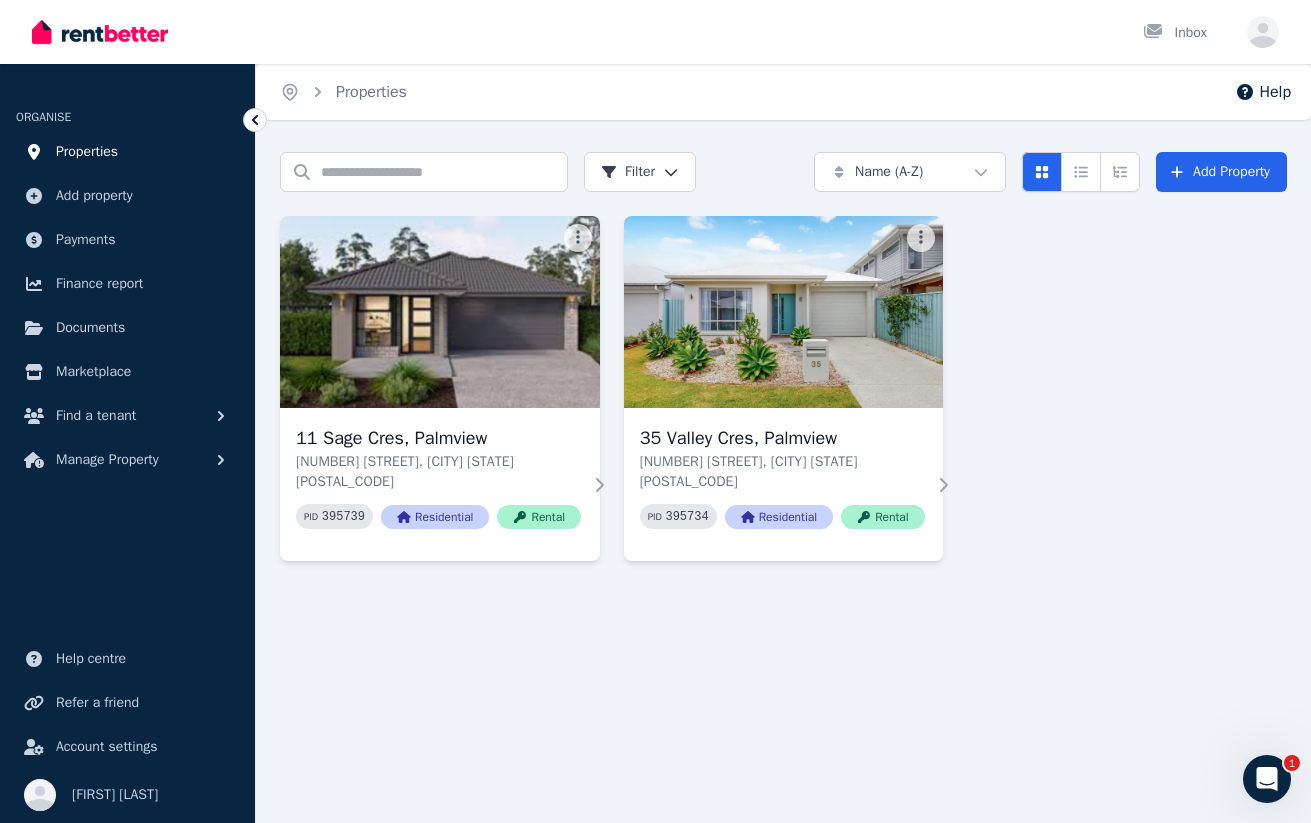 click on "Properties" at bounding box center (87, 152) 